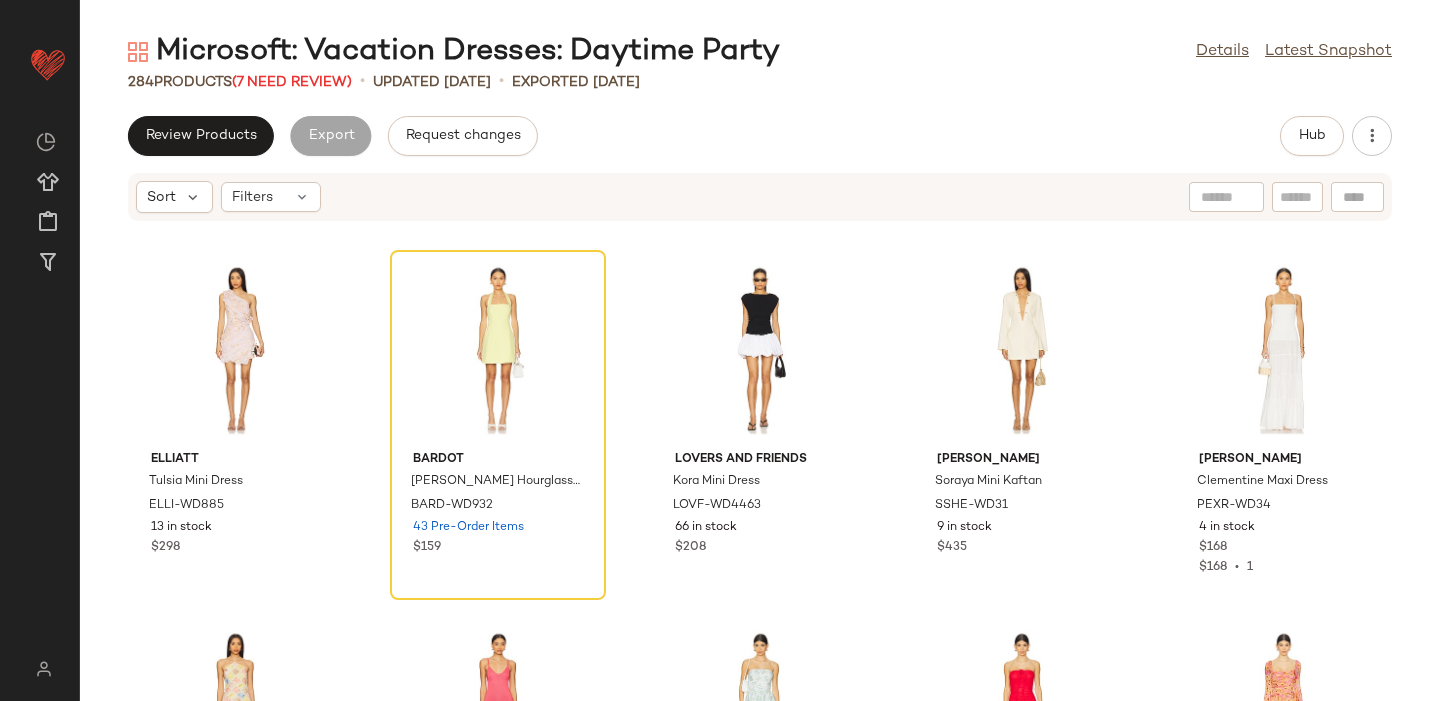 scroll, scrollTop: 0, scrollLeft: 0, axis: both 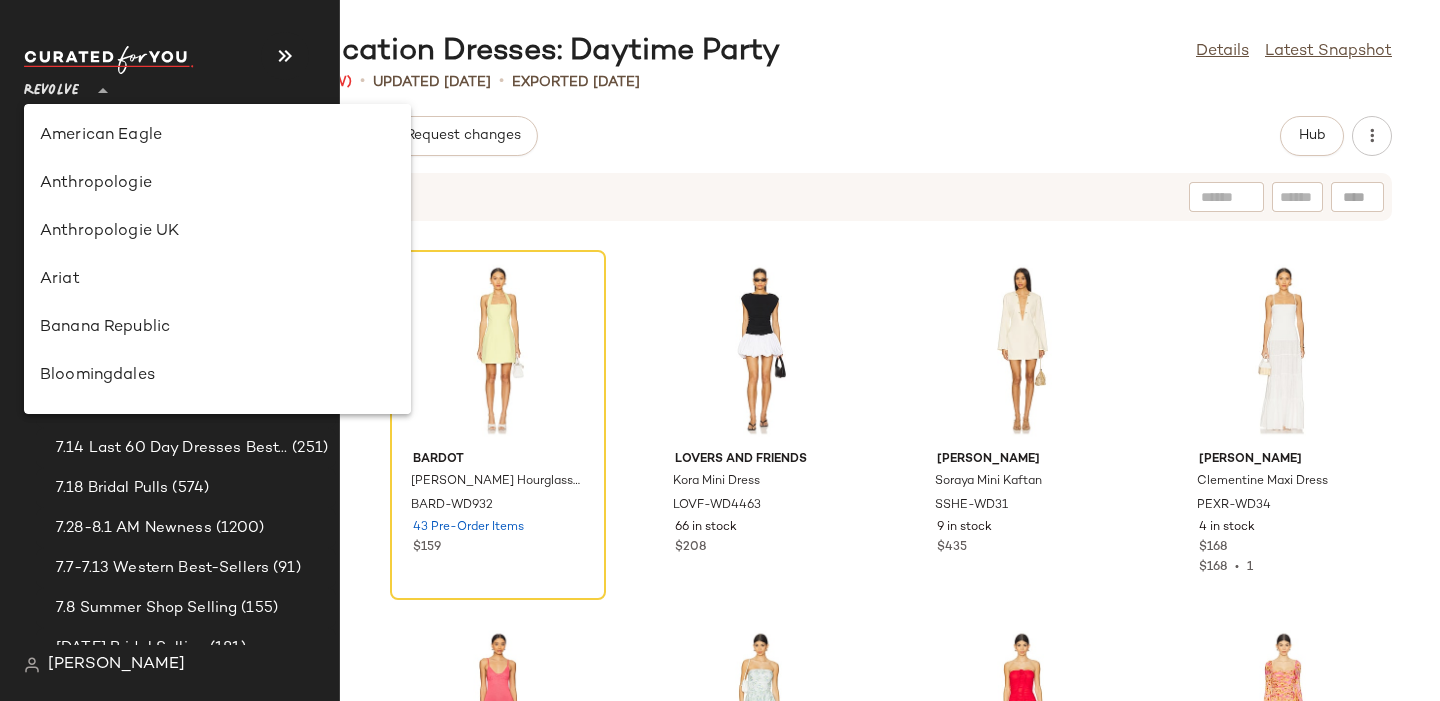 click on "Revolve" at bounding box center (51, 86) 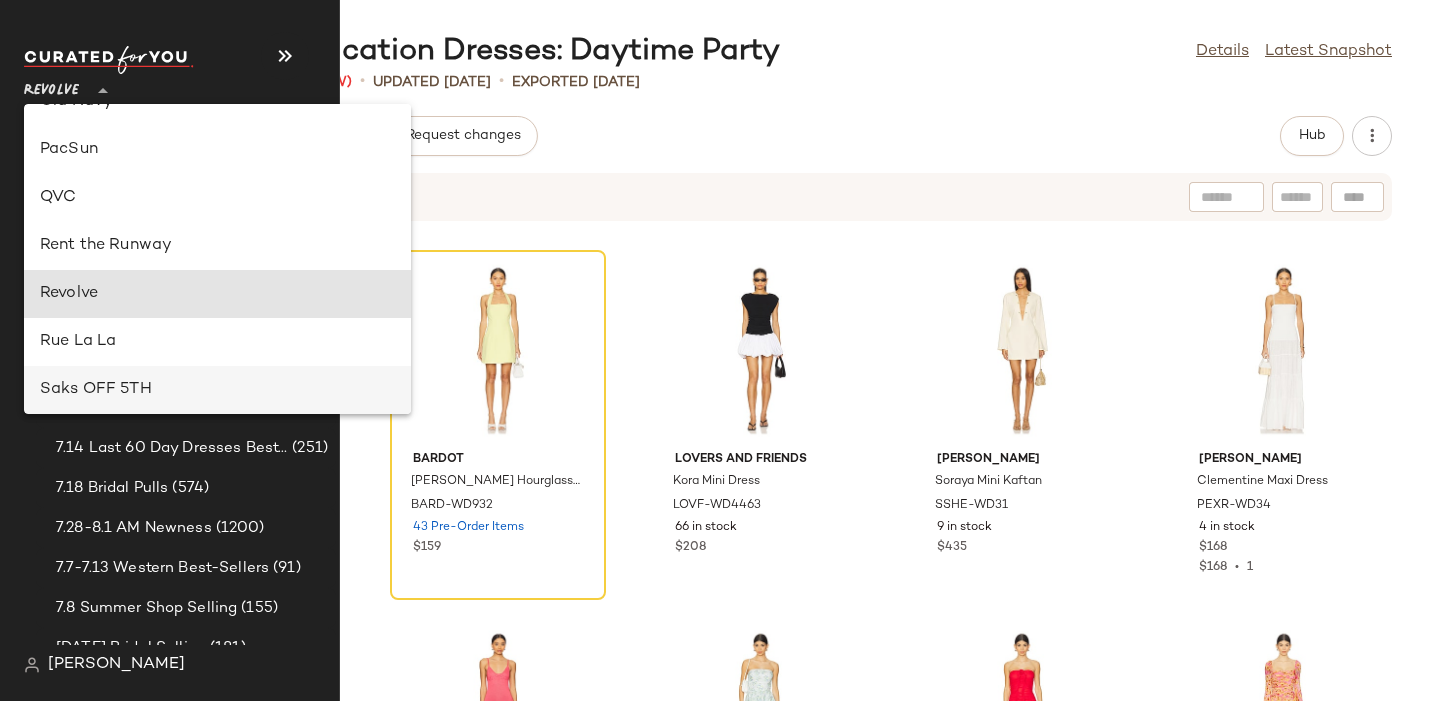 scroll, scrollTop: 844, scrollLeft: 0, axis: vertical 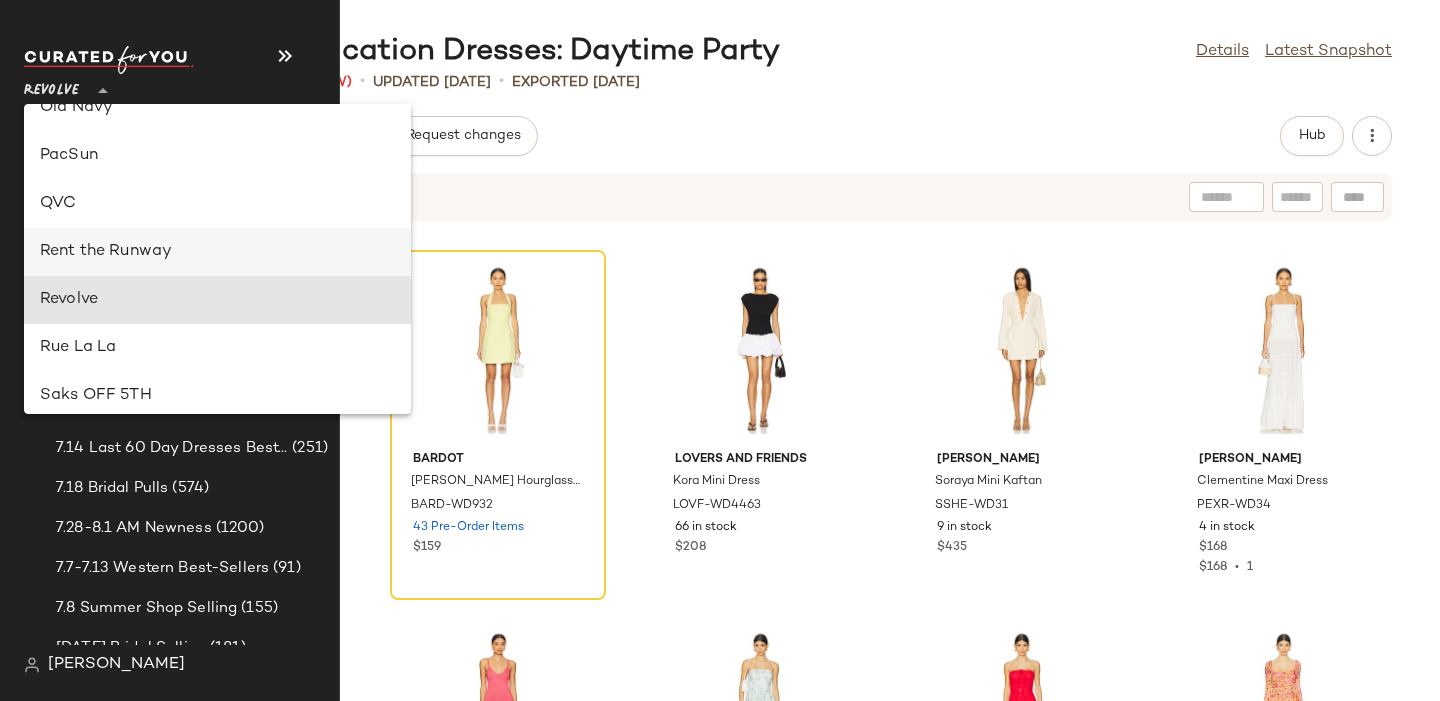click on "Rent the Runway" at bounding box center (217, 252) 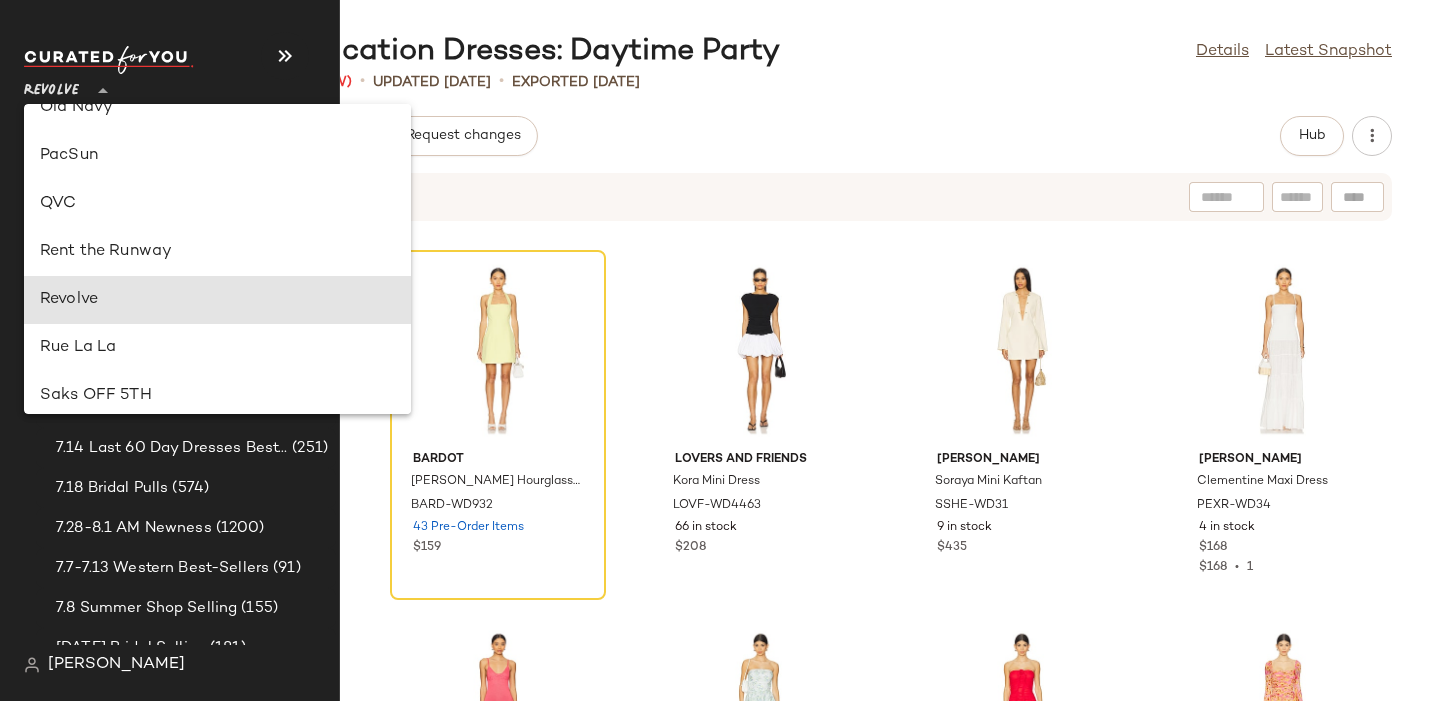 type on "**" 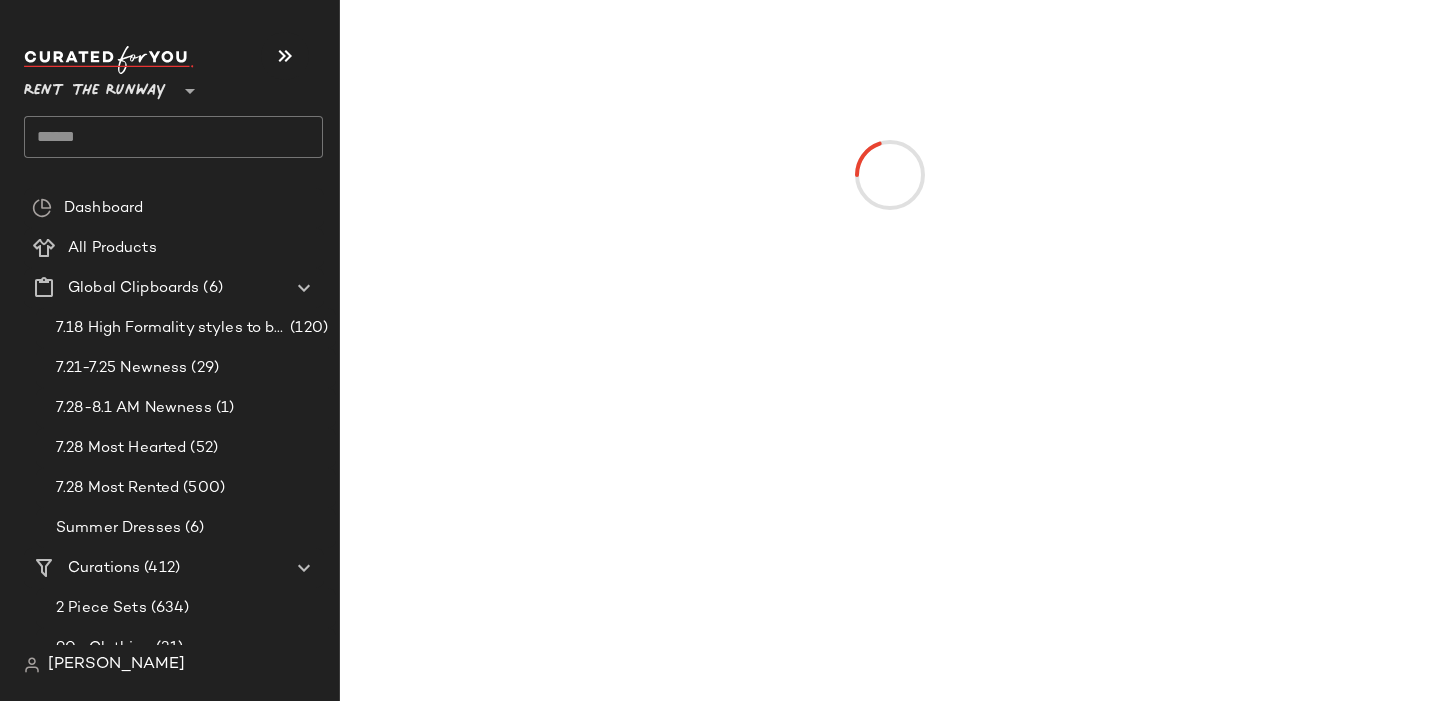 click 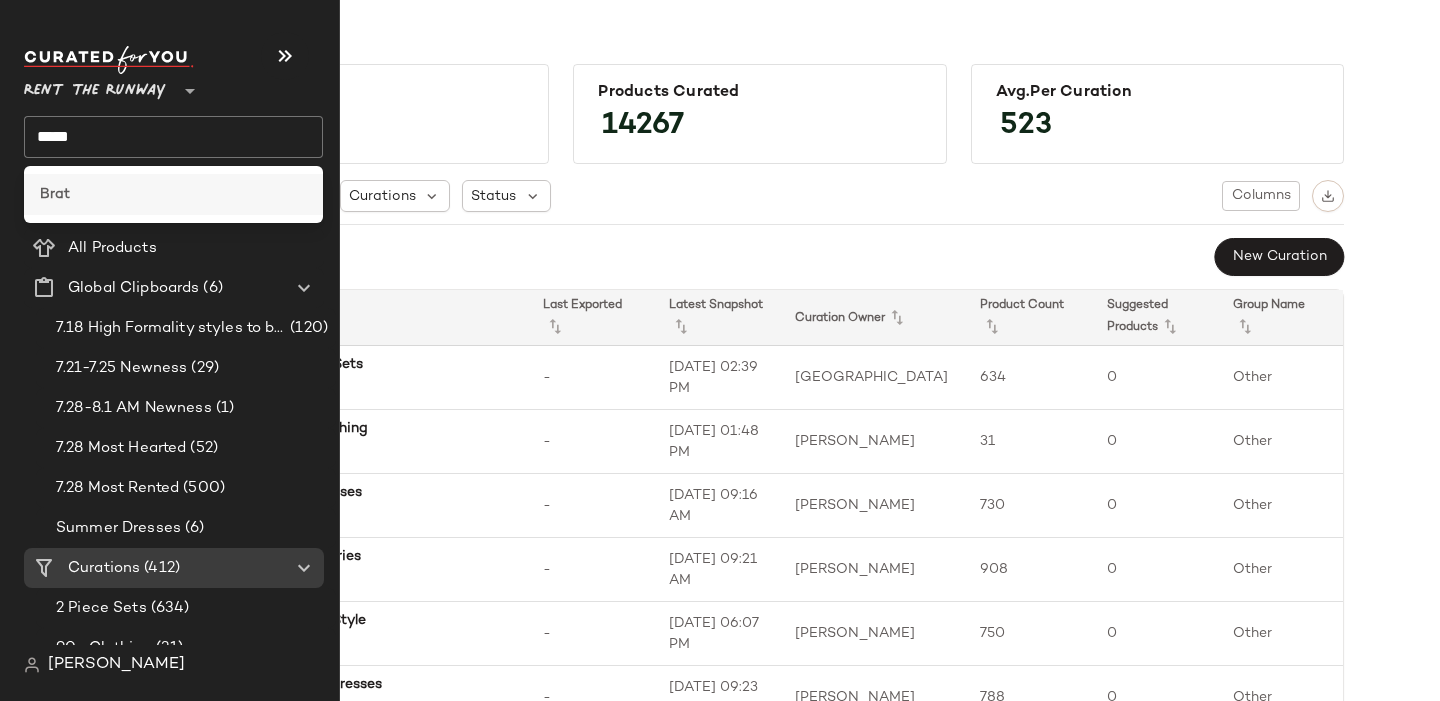 click on "Brat" 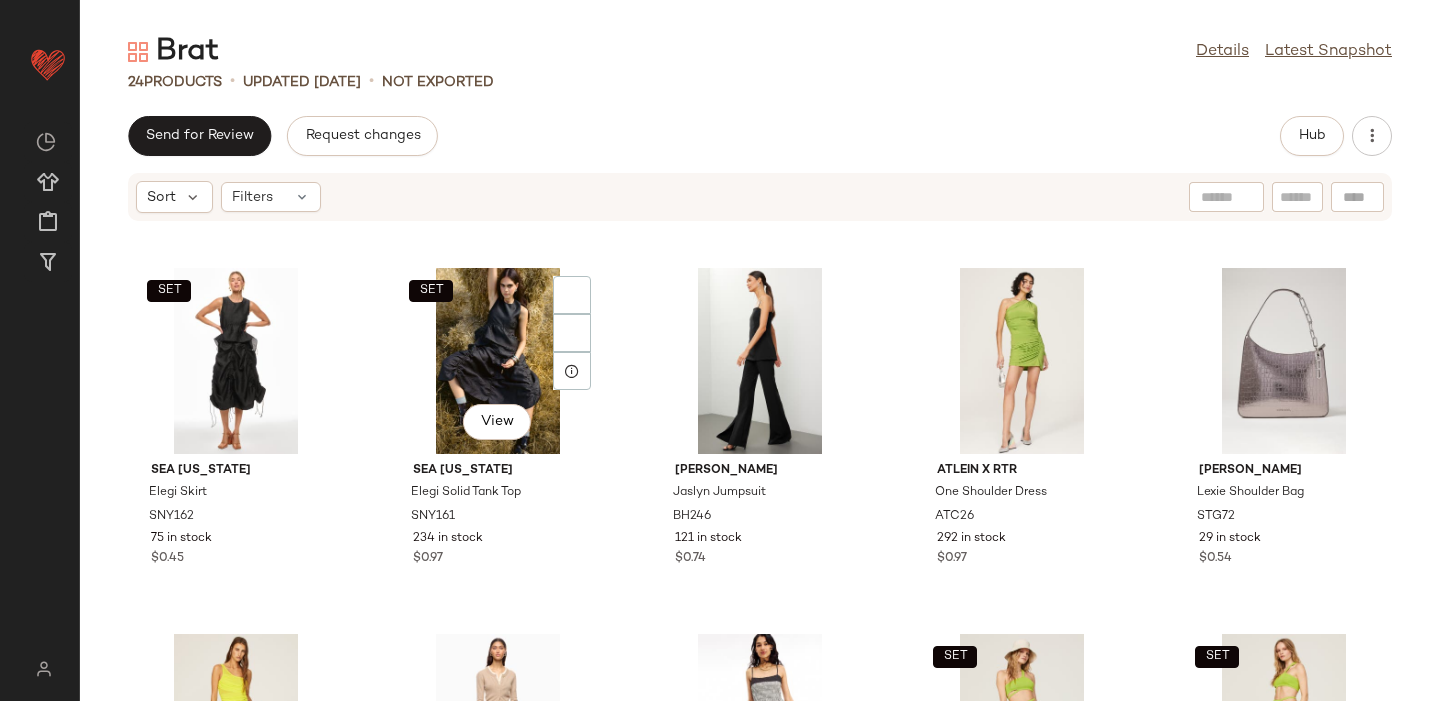 scroll, scrollTop: 0, scrollLeft: 0, axis: both 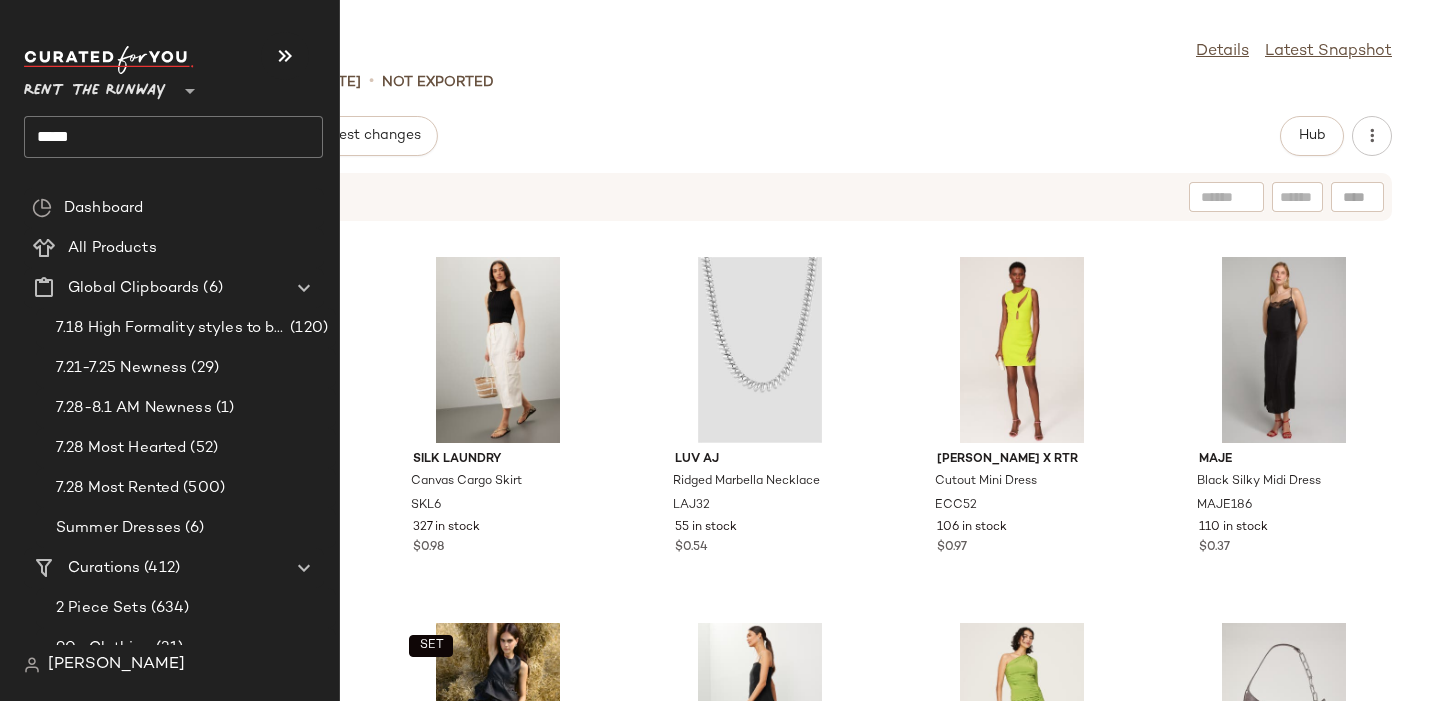 click on "****" 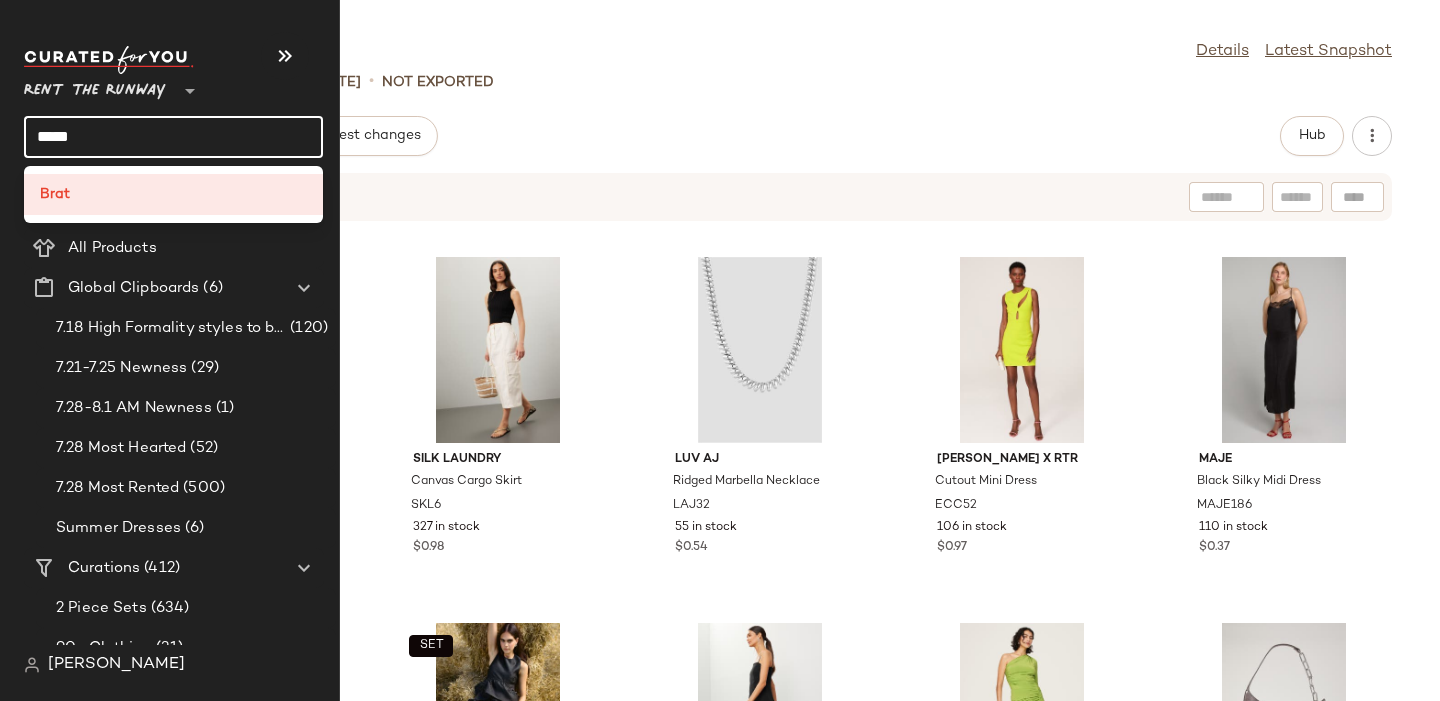 click on "****" 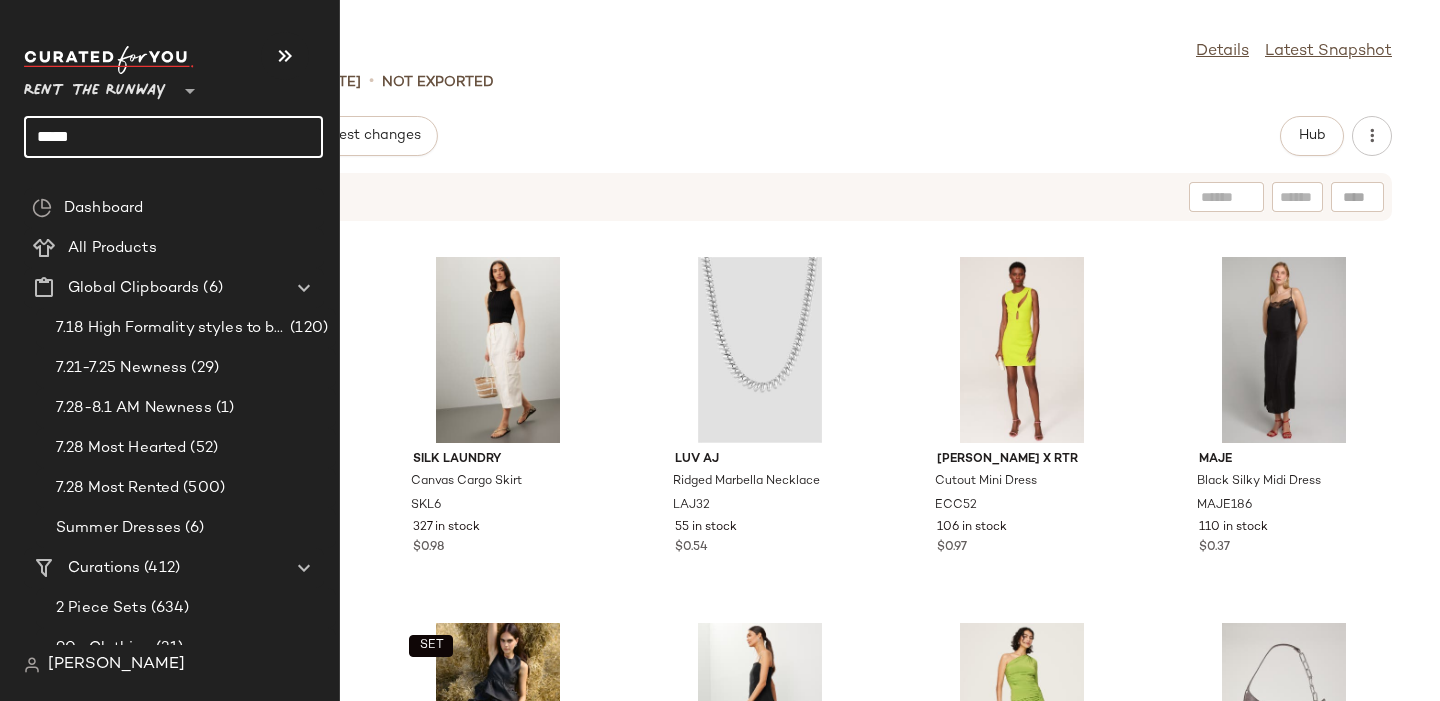 click on "****" 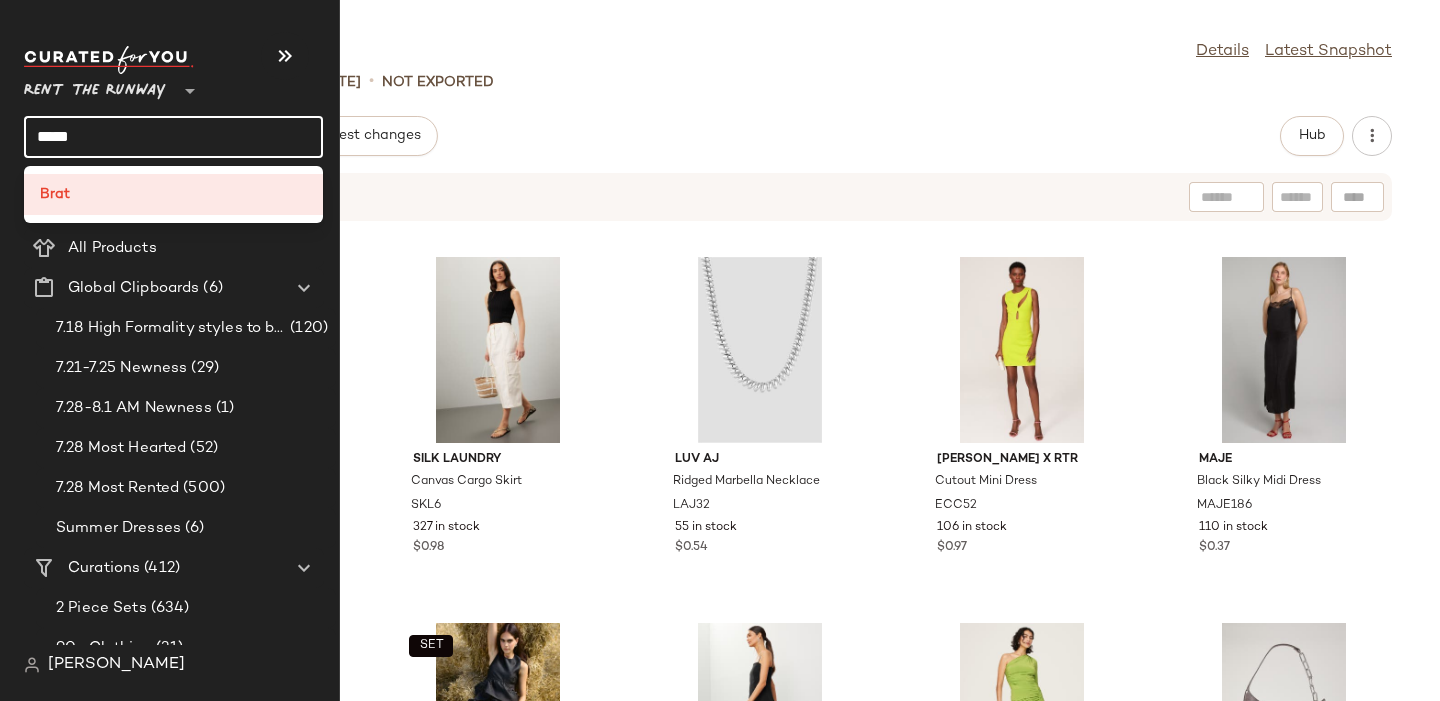click on "****" 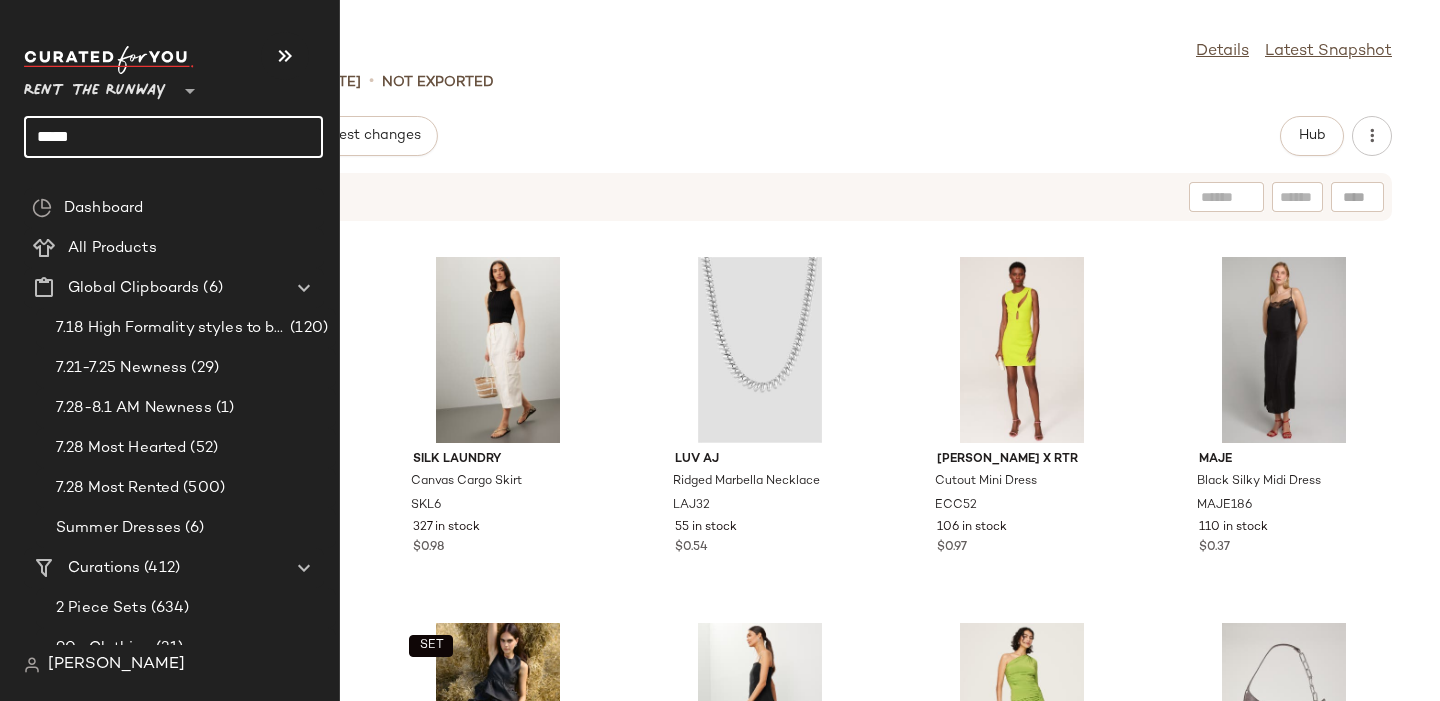 click on "****" 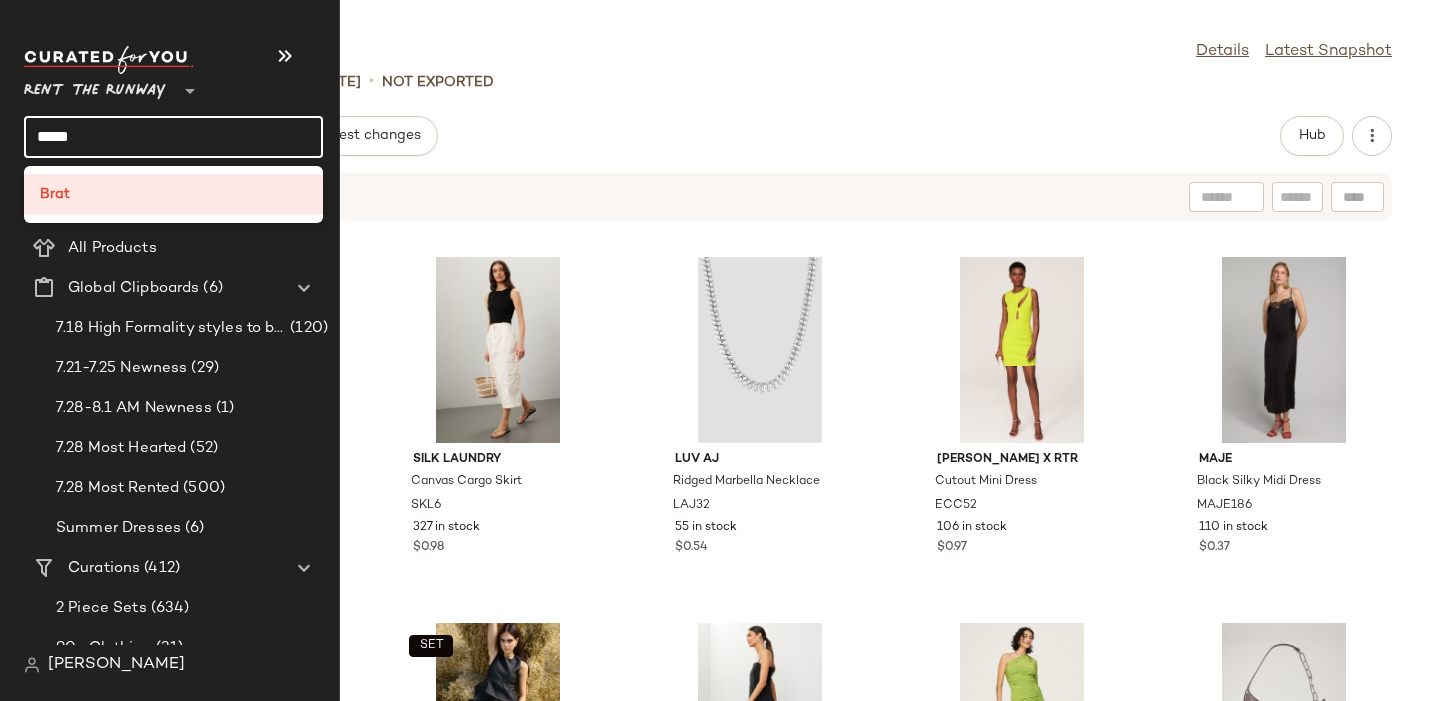 click on "****" 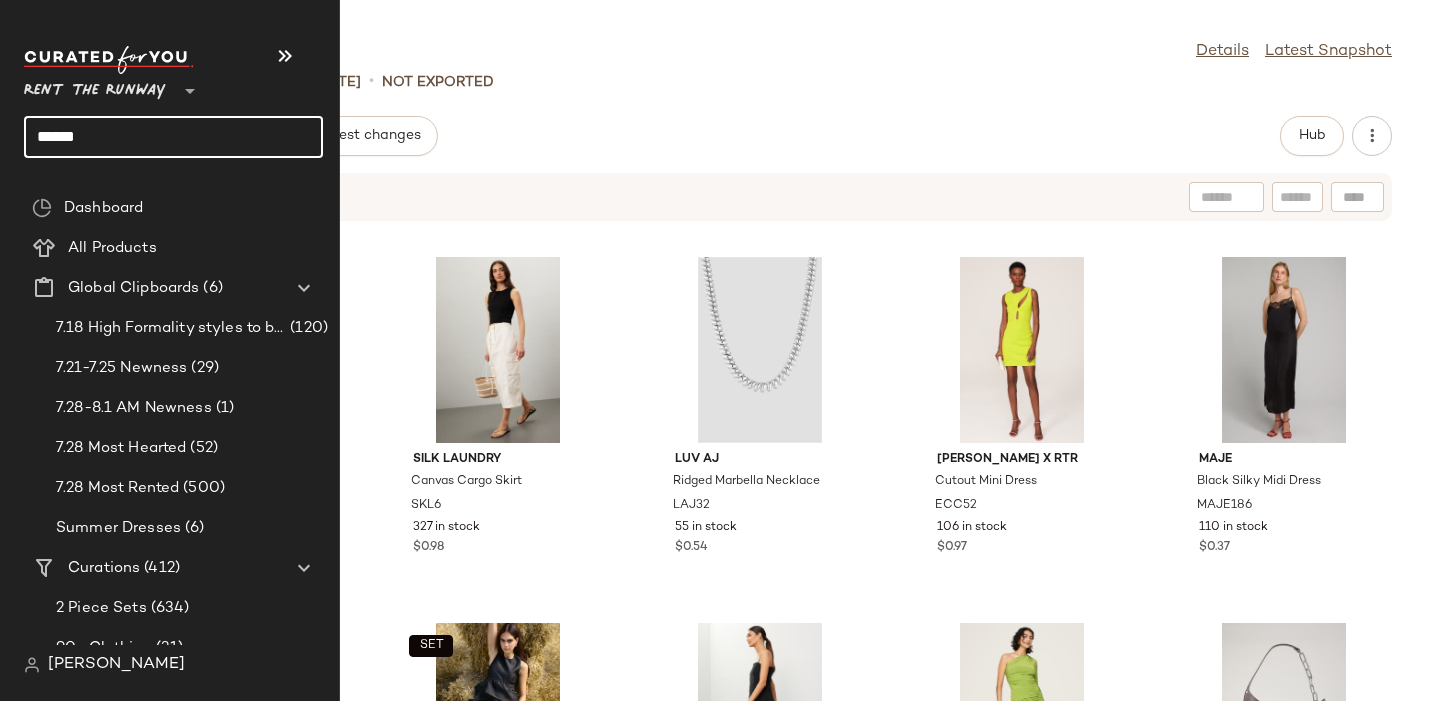 click on "******" 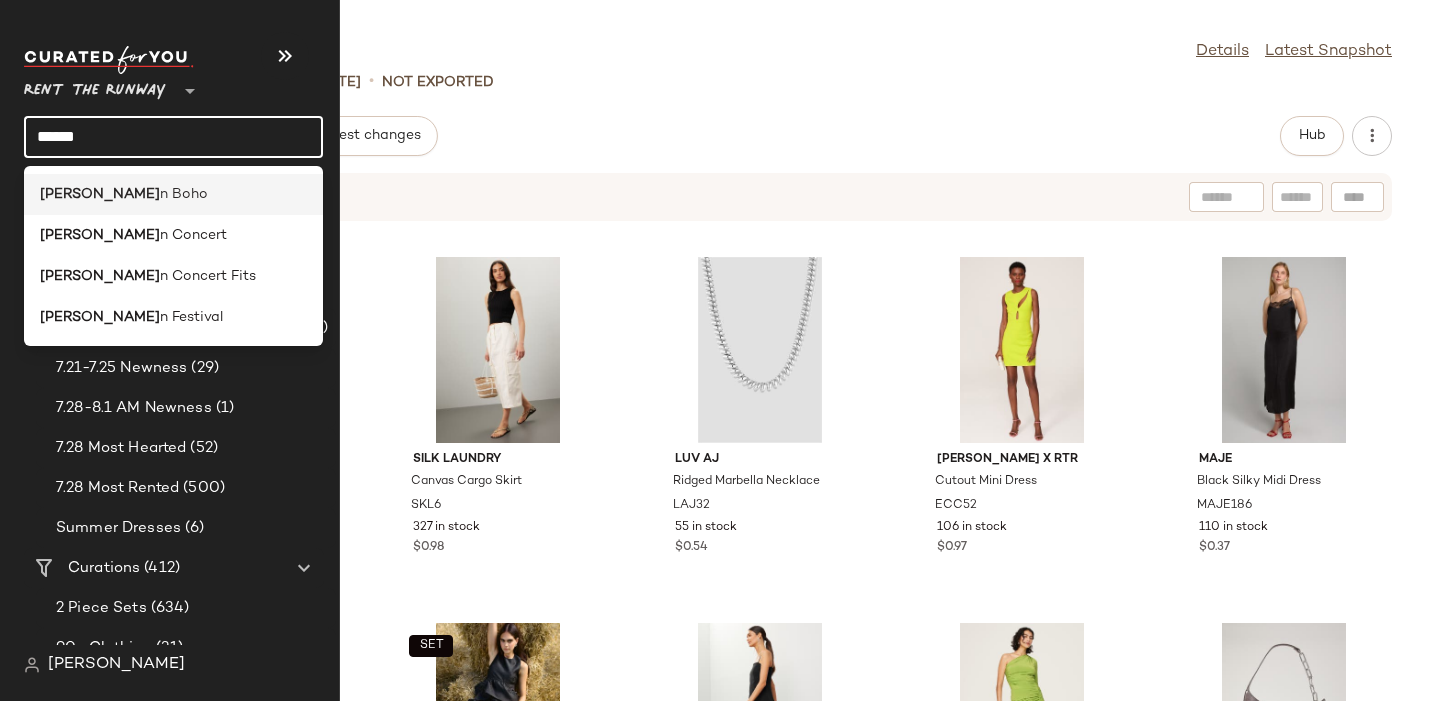 click on "[PERSON_NAME]" at bounding box center (100, 194) 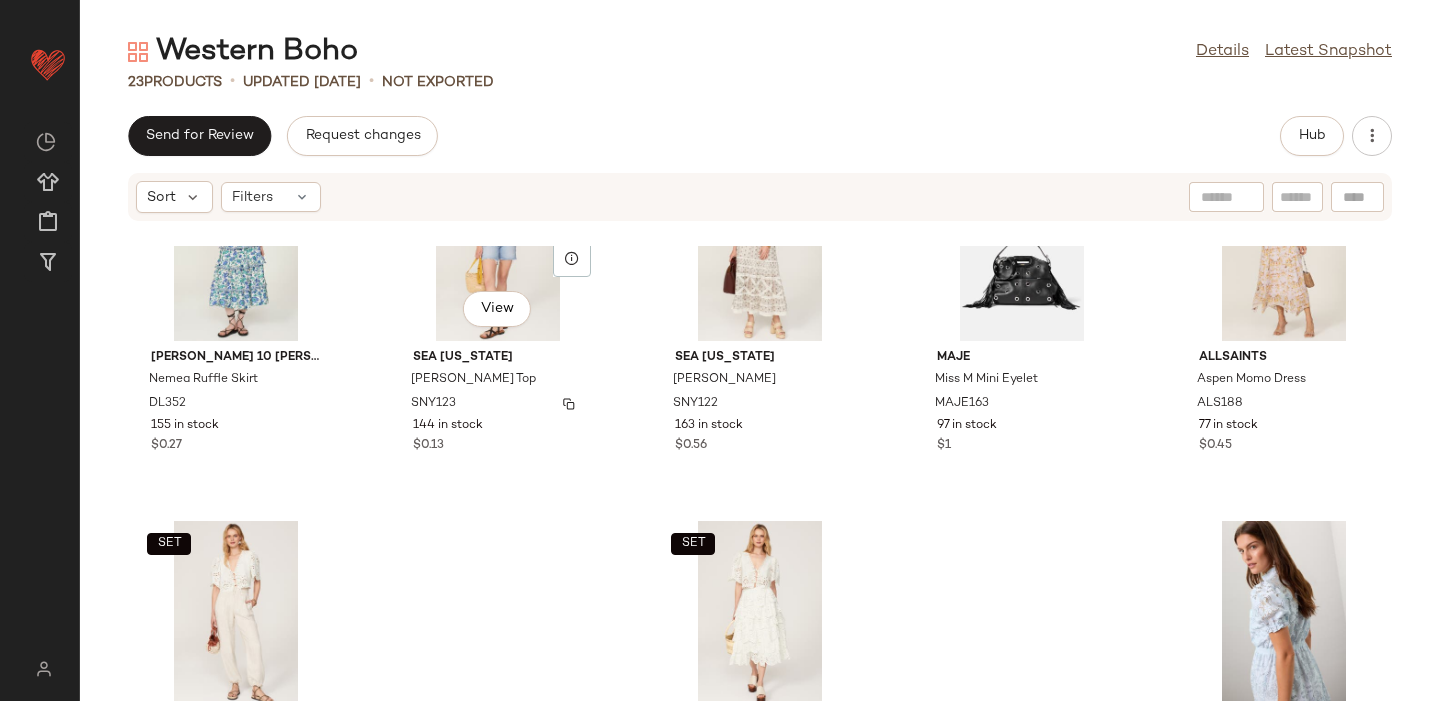 scroll, scrollTop: 1379, scrollLeft: 0, axis: vertical 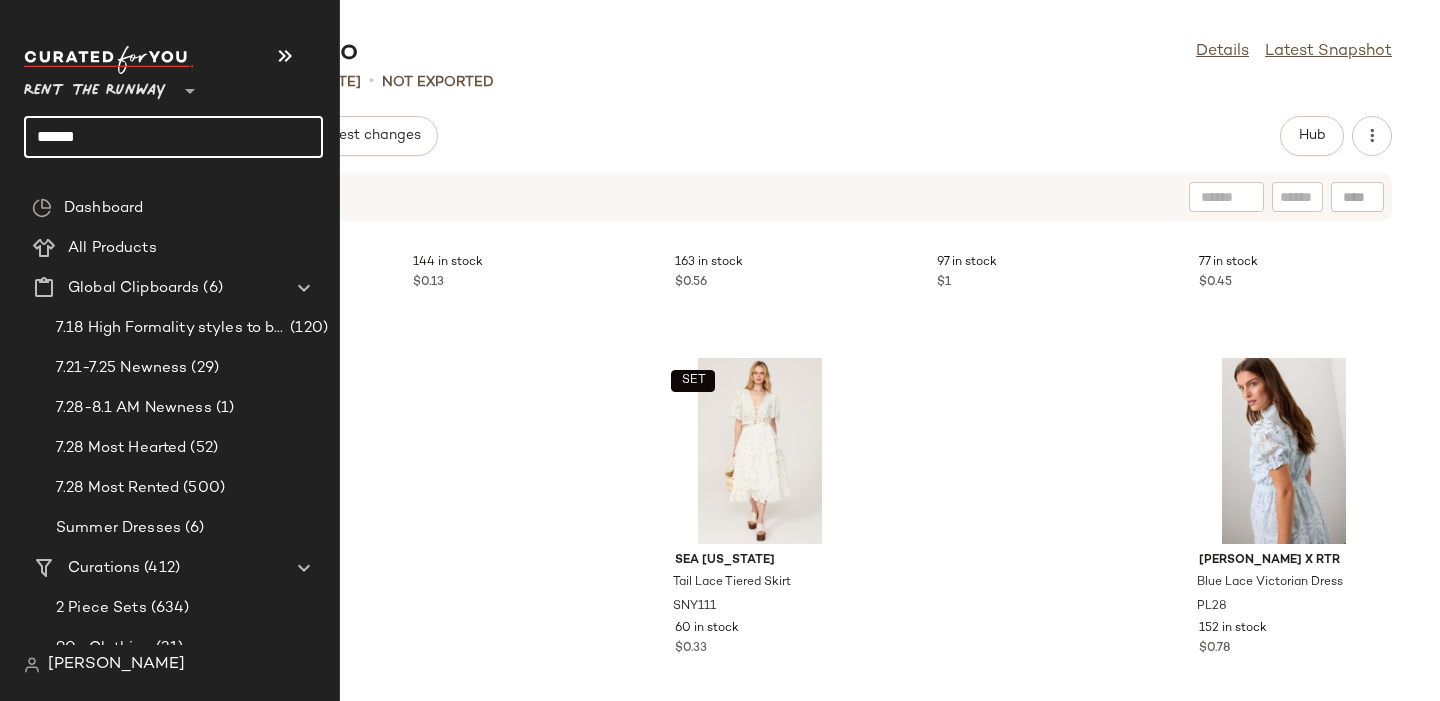 click on "******" 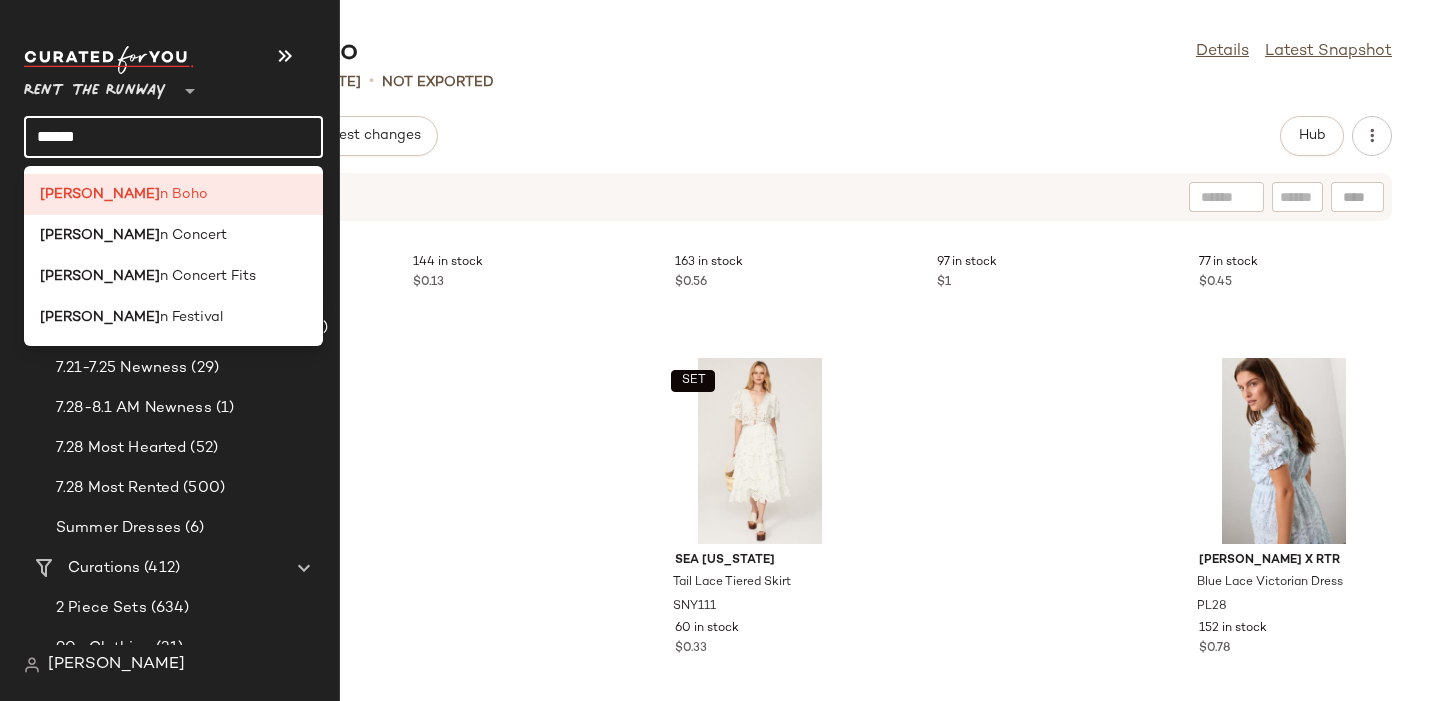 click on "******" 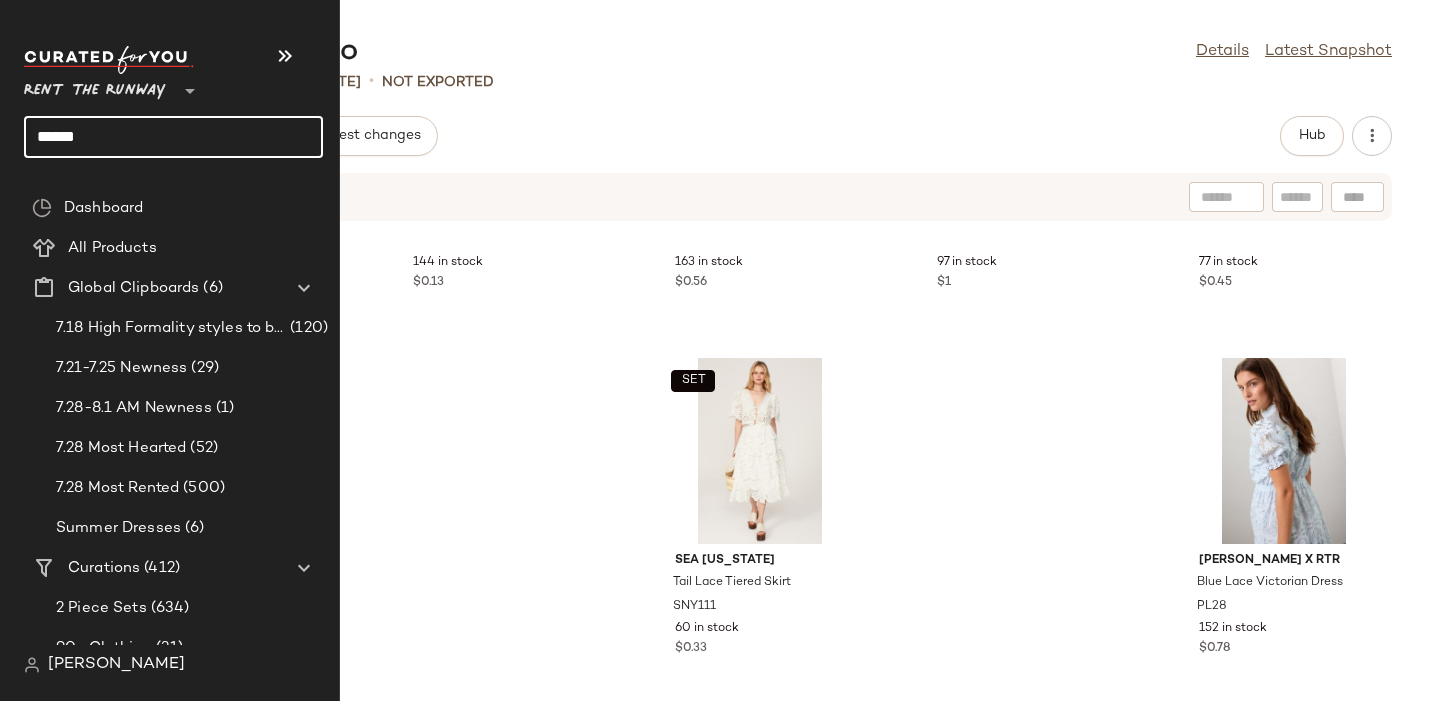click on "******" 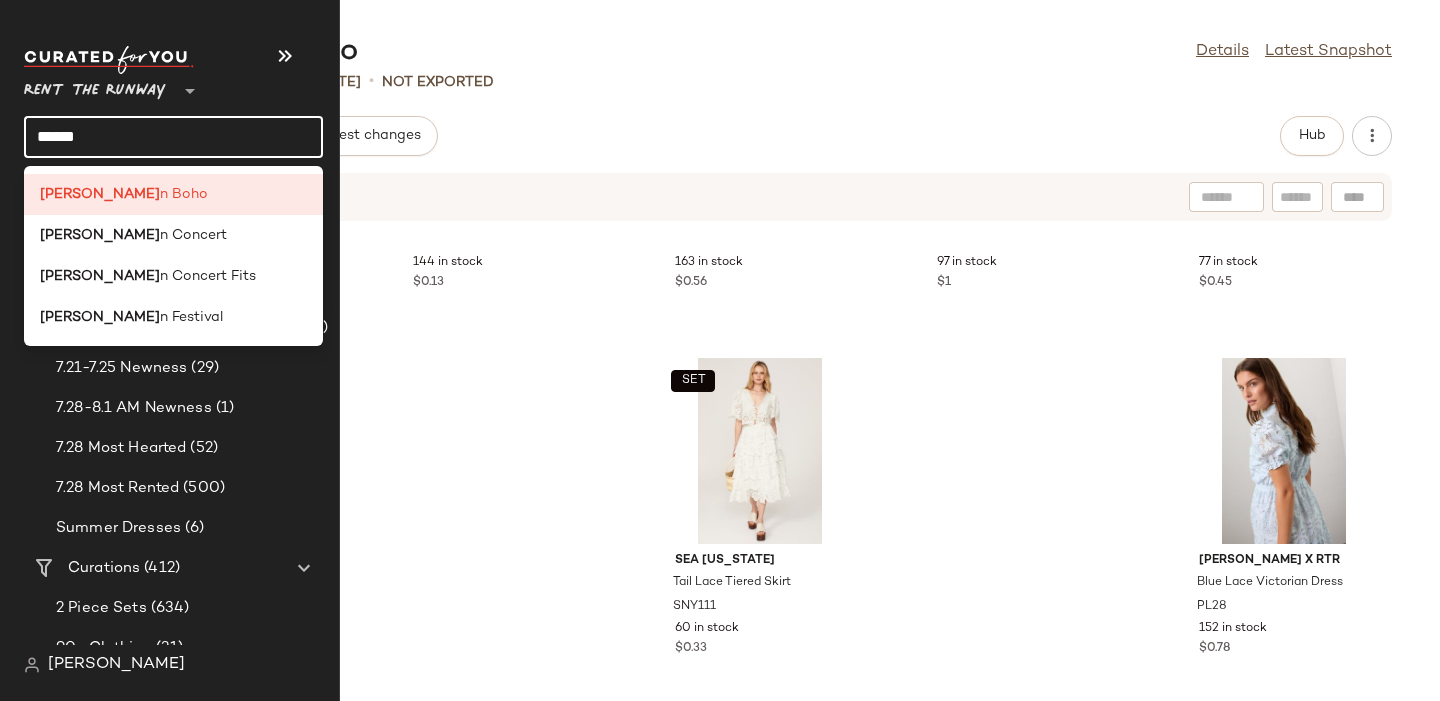 click on "******" 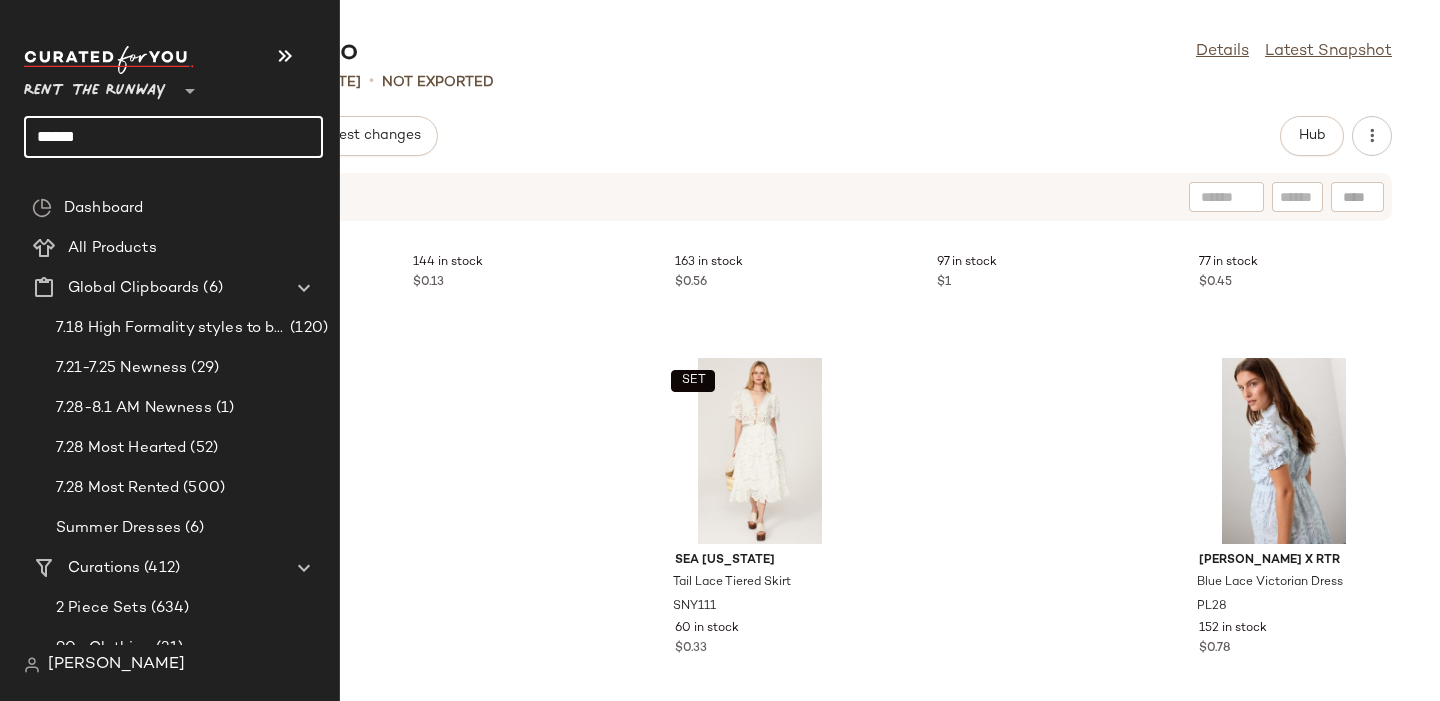 click on "******" 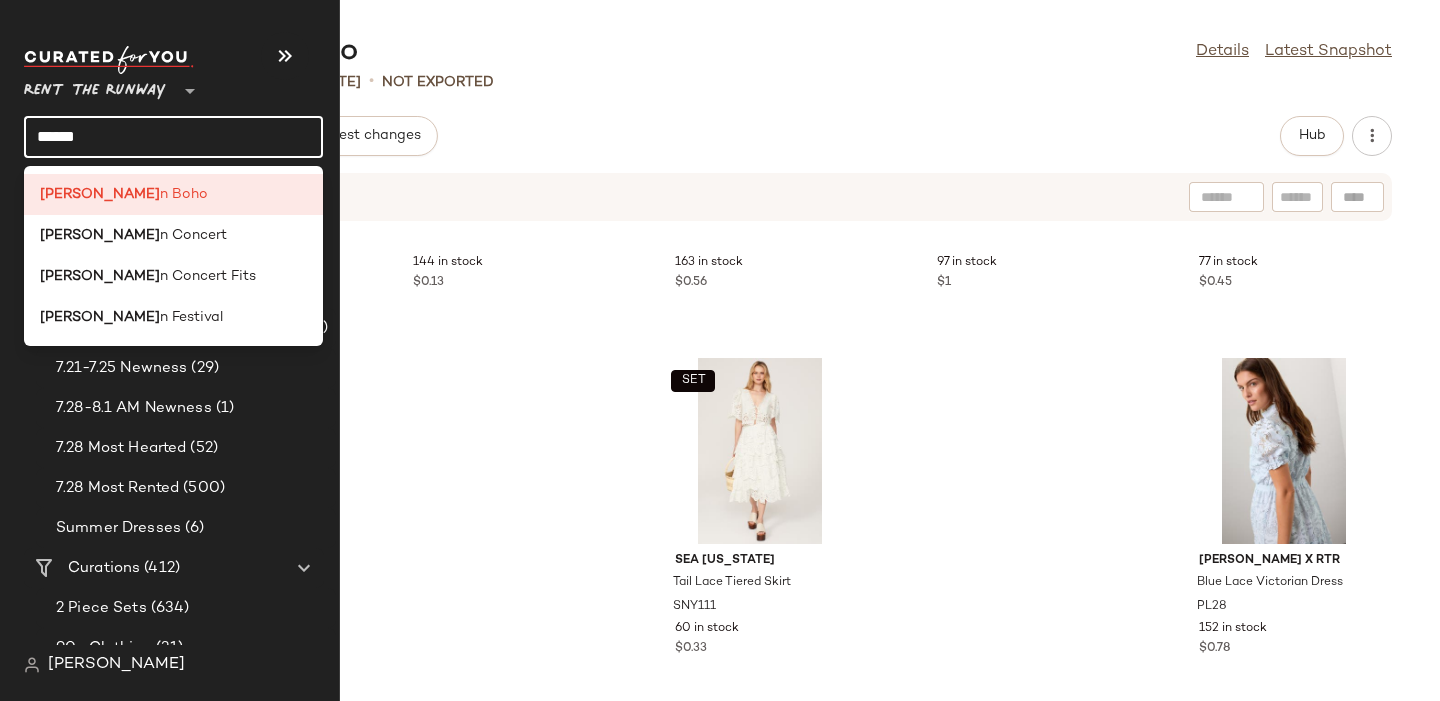 click on "******" 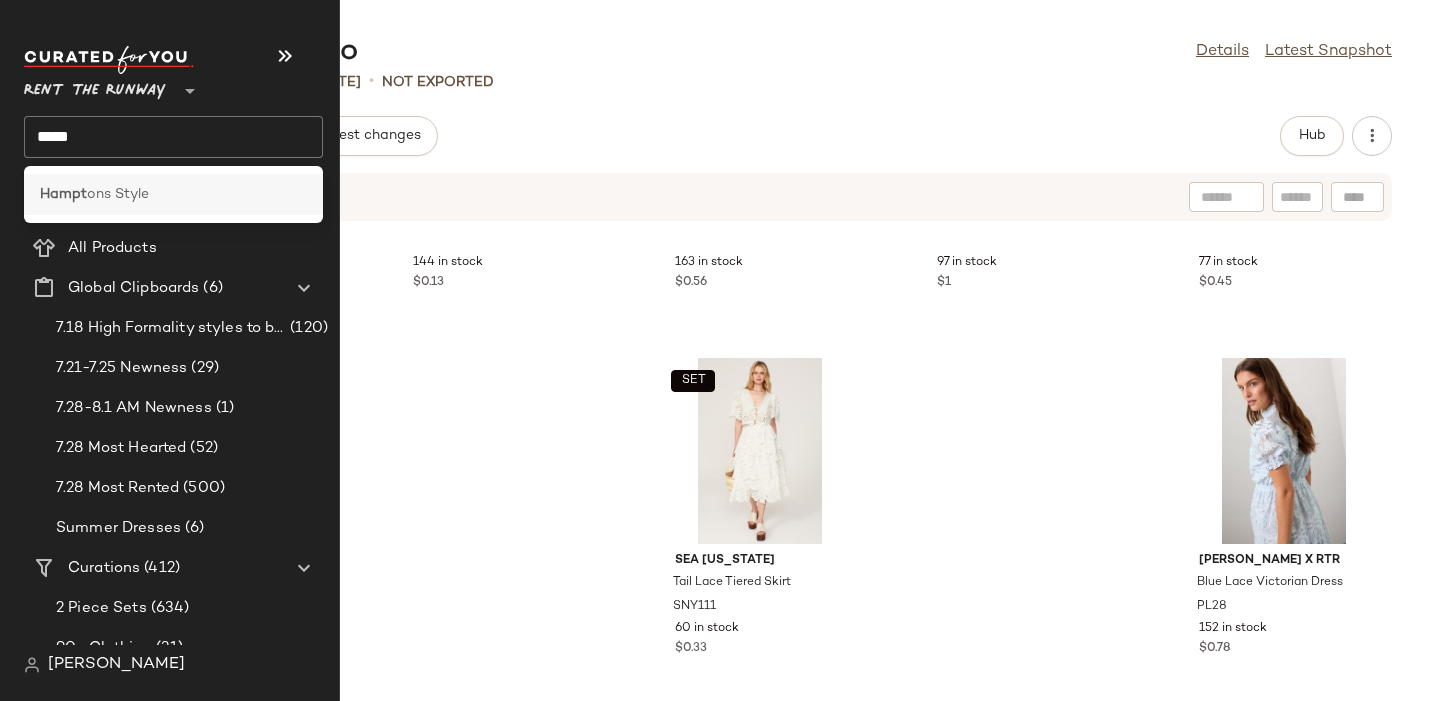click on "Hampt" at bounding box center (63, 194) 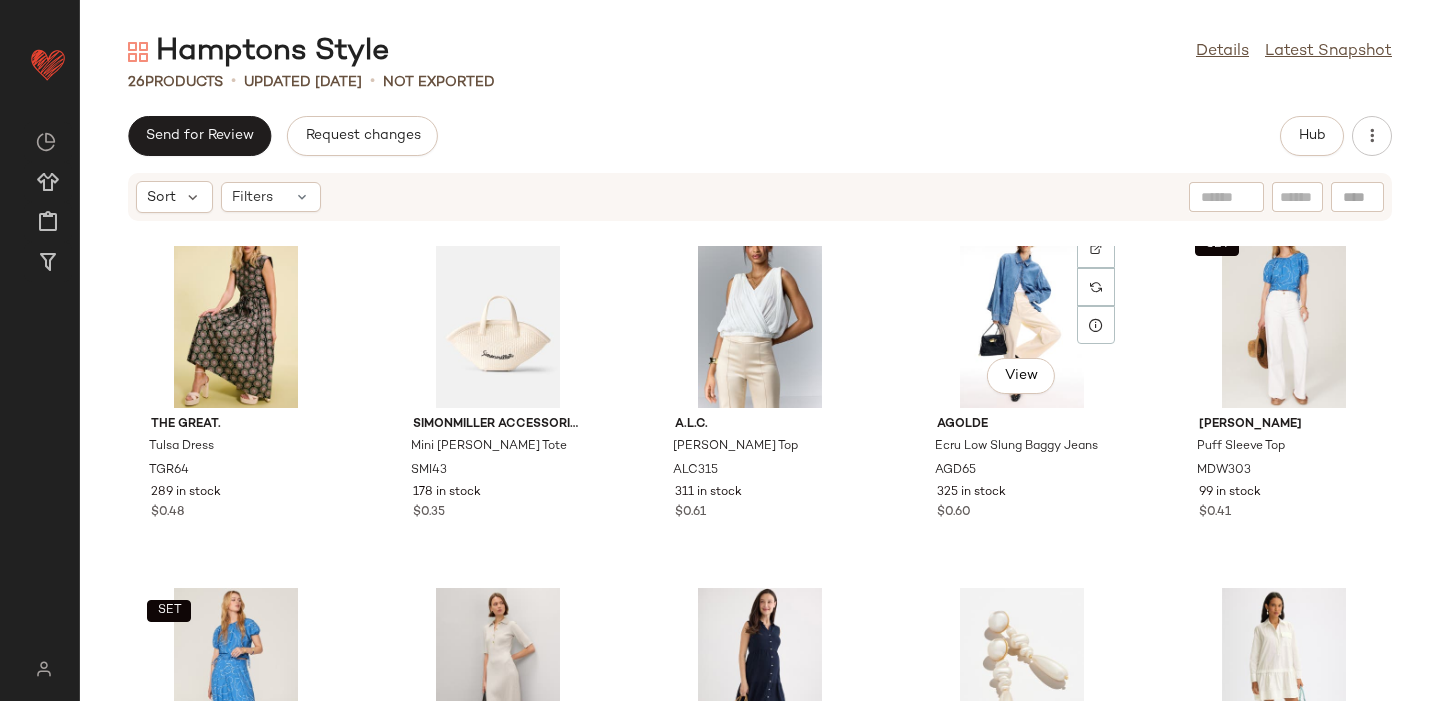 scroll, scrollTop: 0, scrollLeft: 0, axis: both 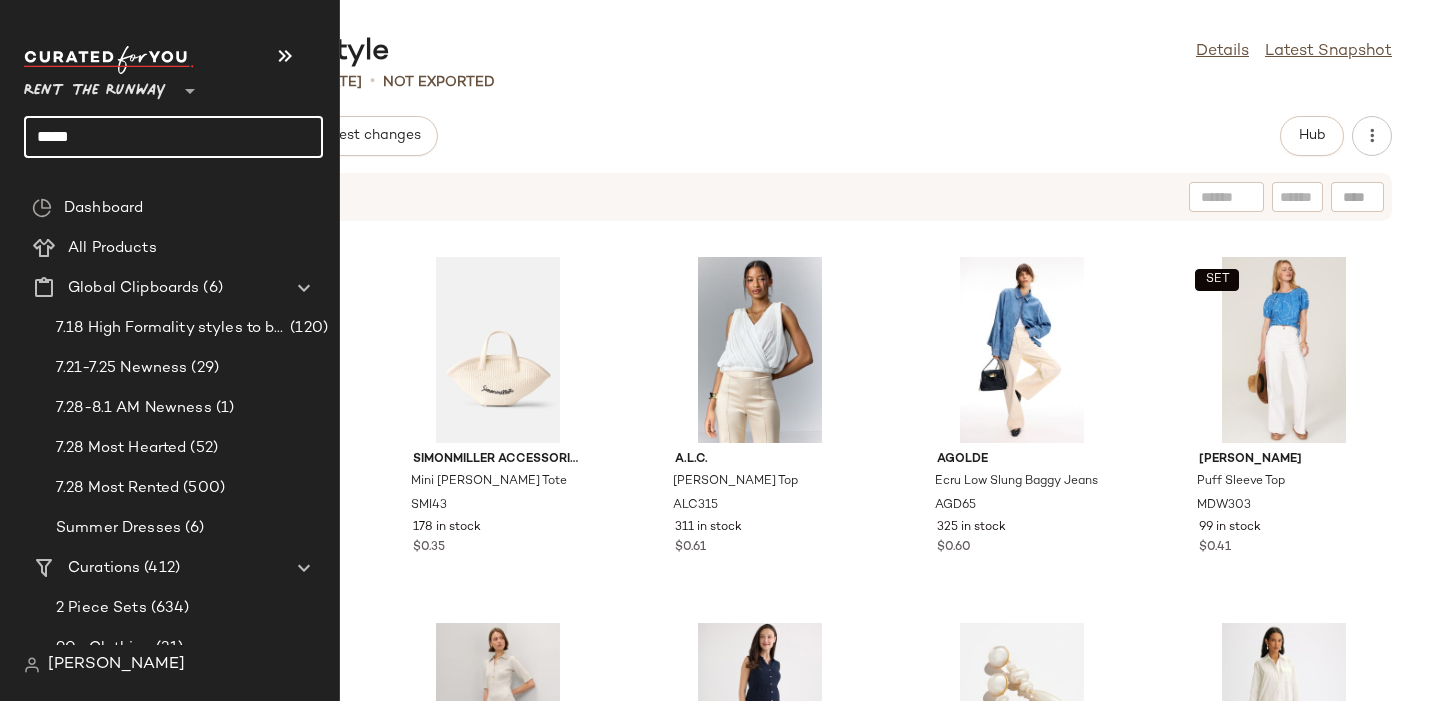 click on "*****" 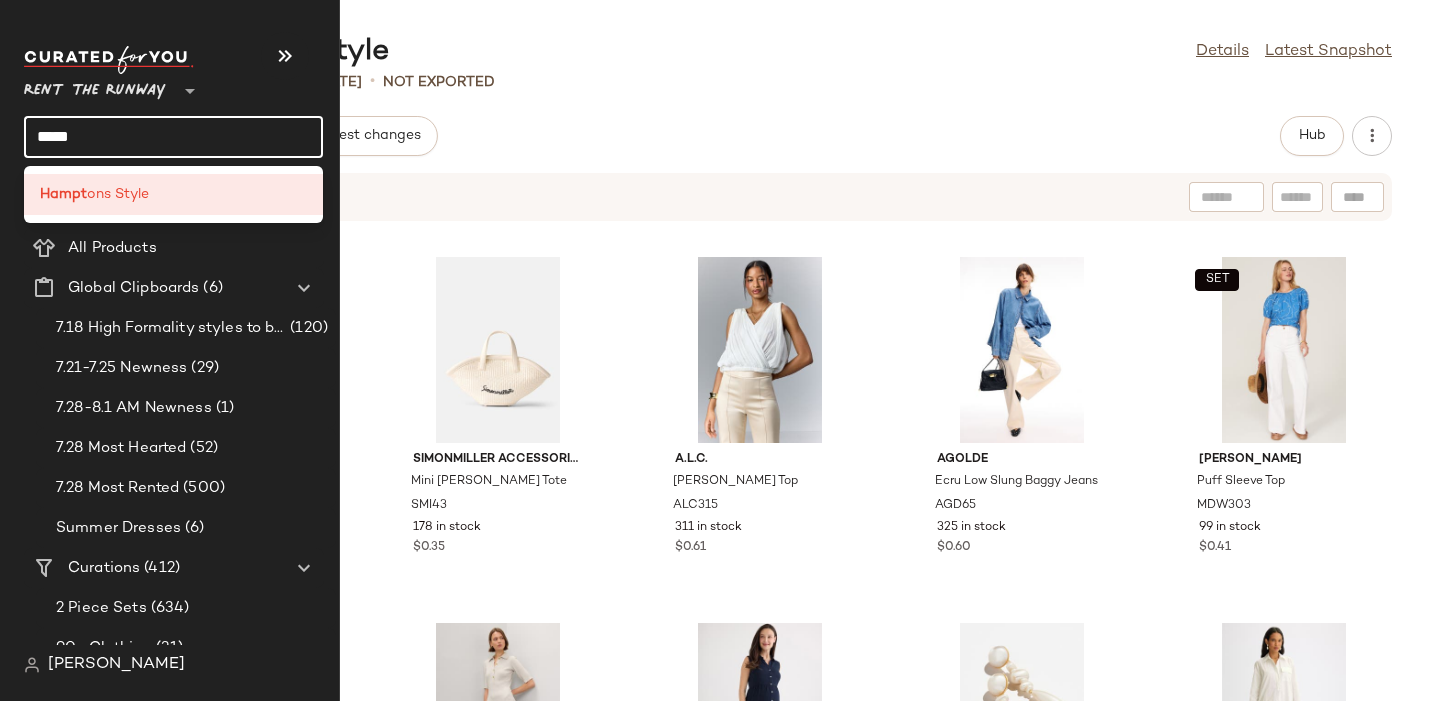 click on "*****" 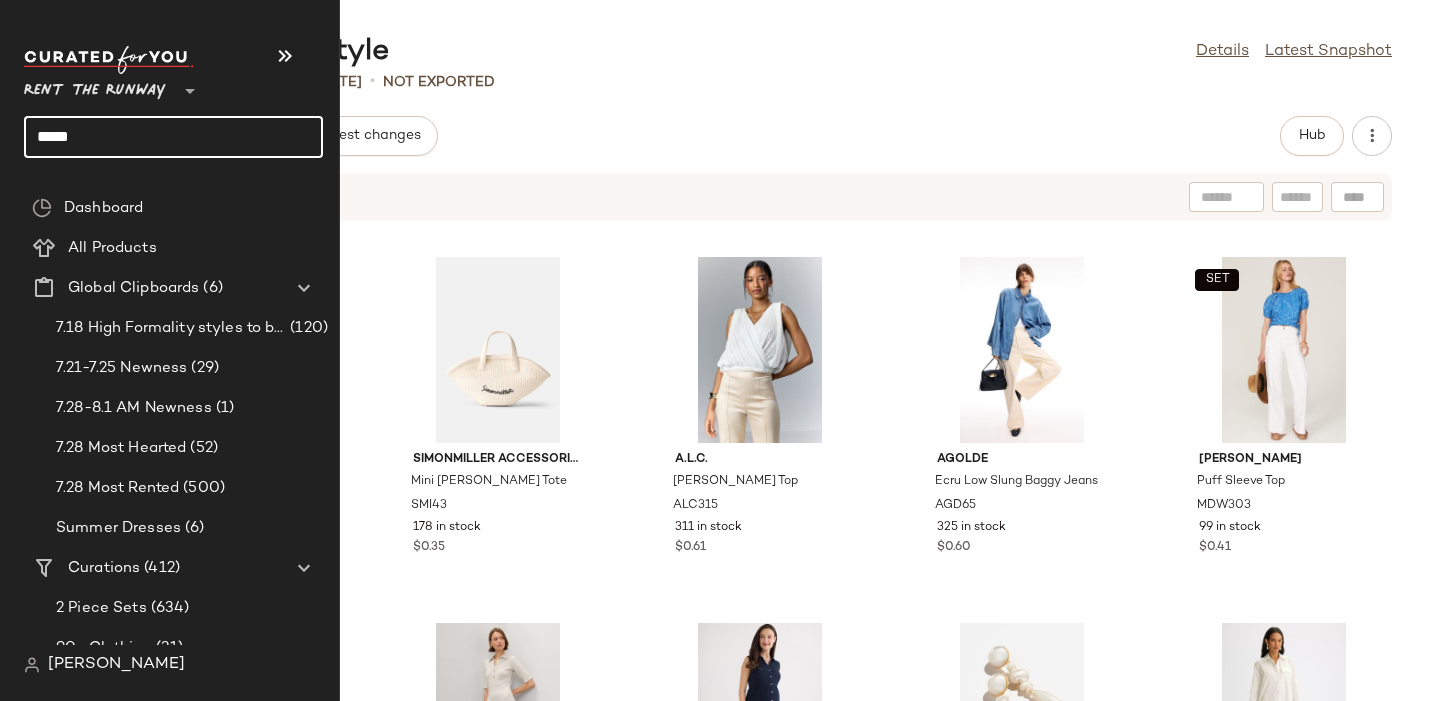 click on "*****" 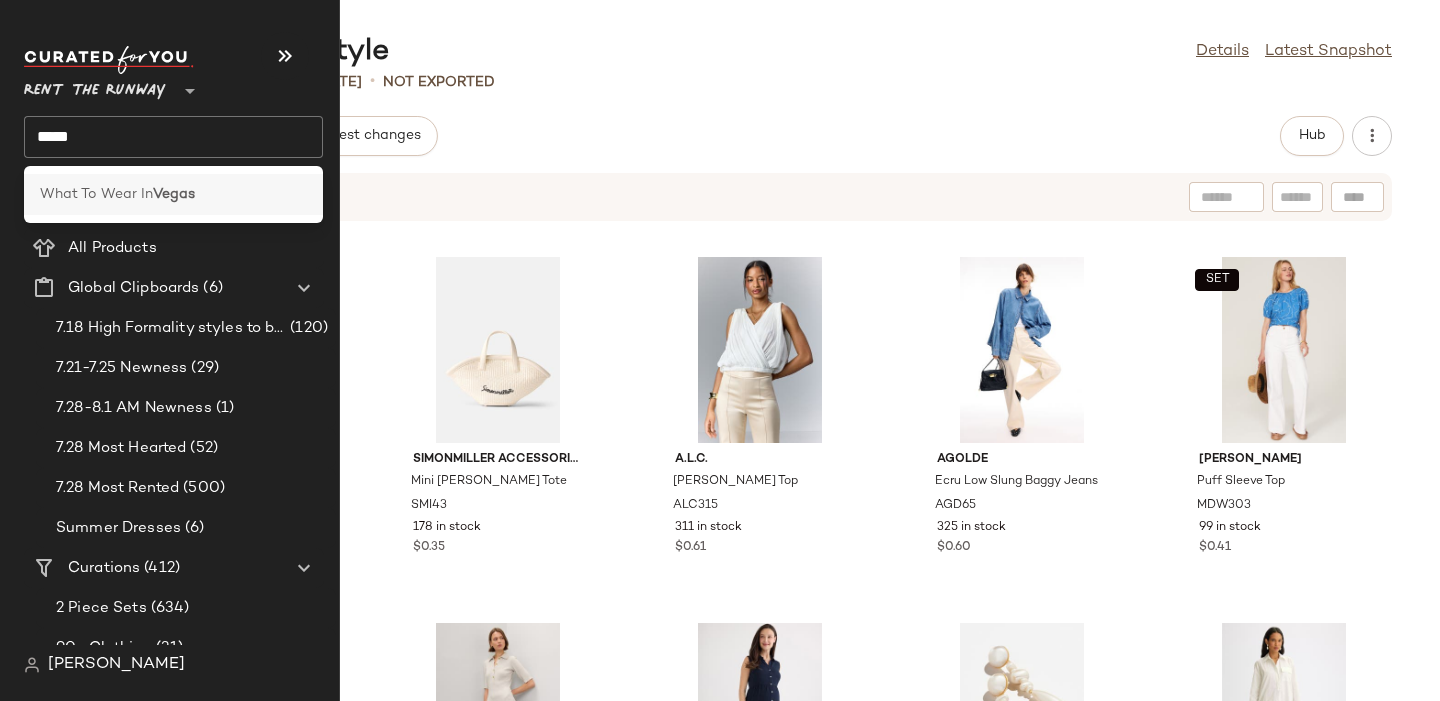click on "What To Wear In  [GEOGRAPHIC_DATA]" 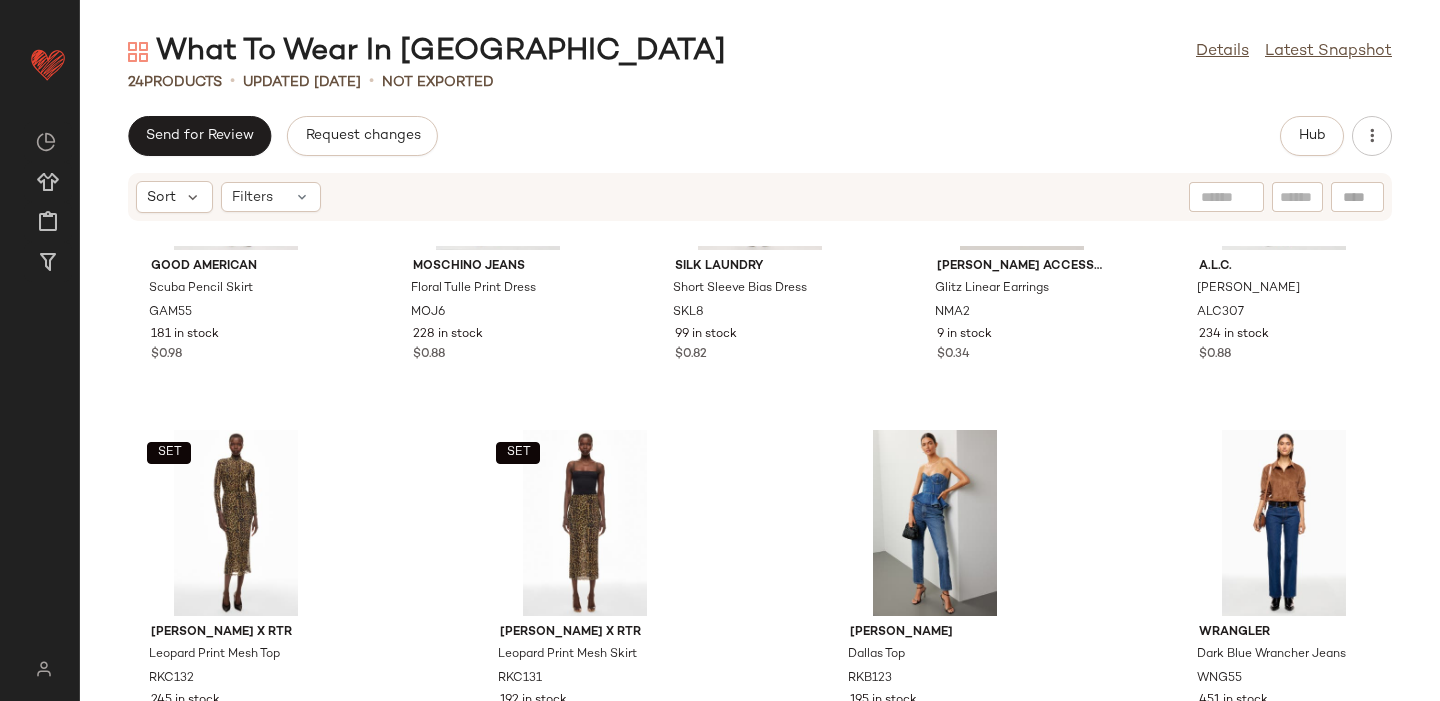 scroll, scrollTop: 1379, scrollLeft: 0, axis: vertical 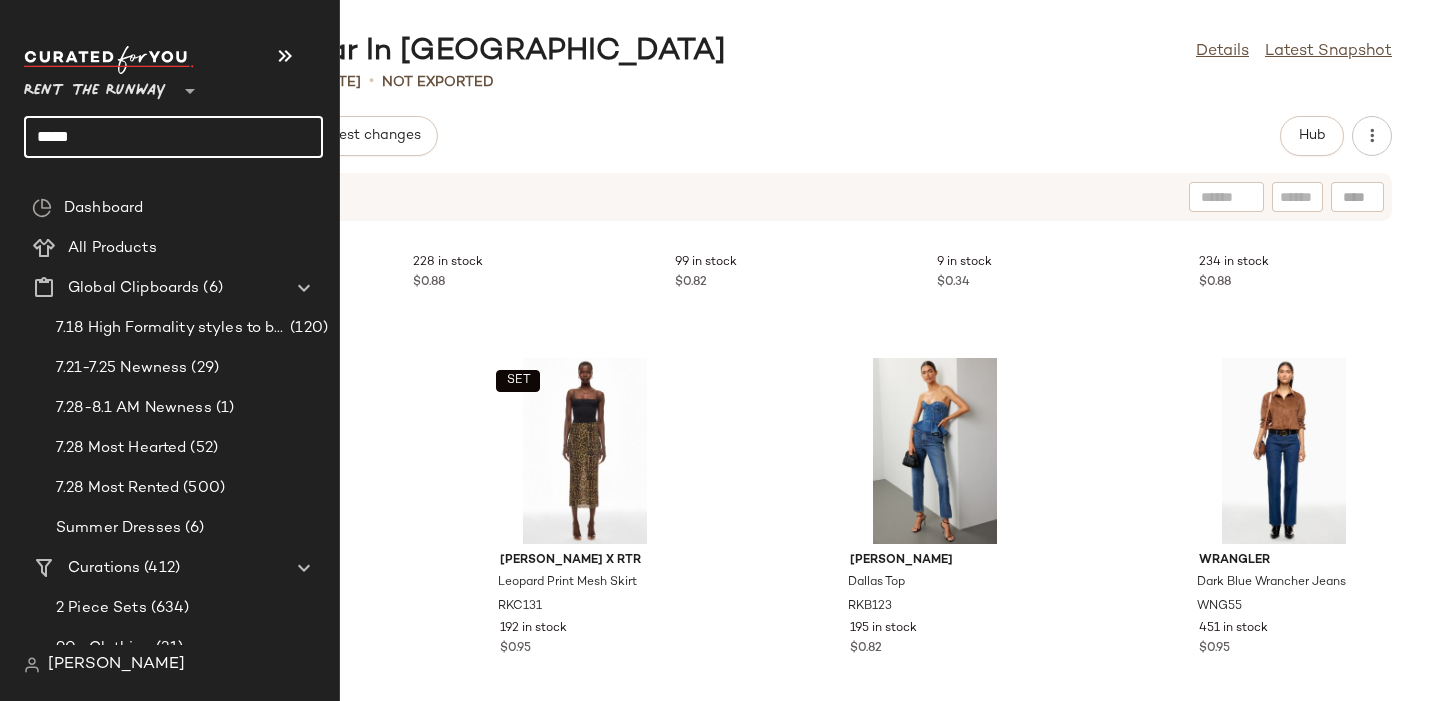 click on "*****" 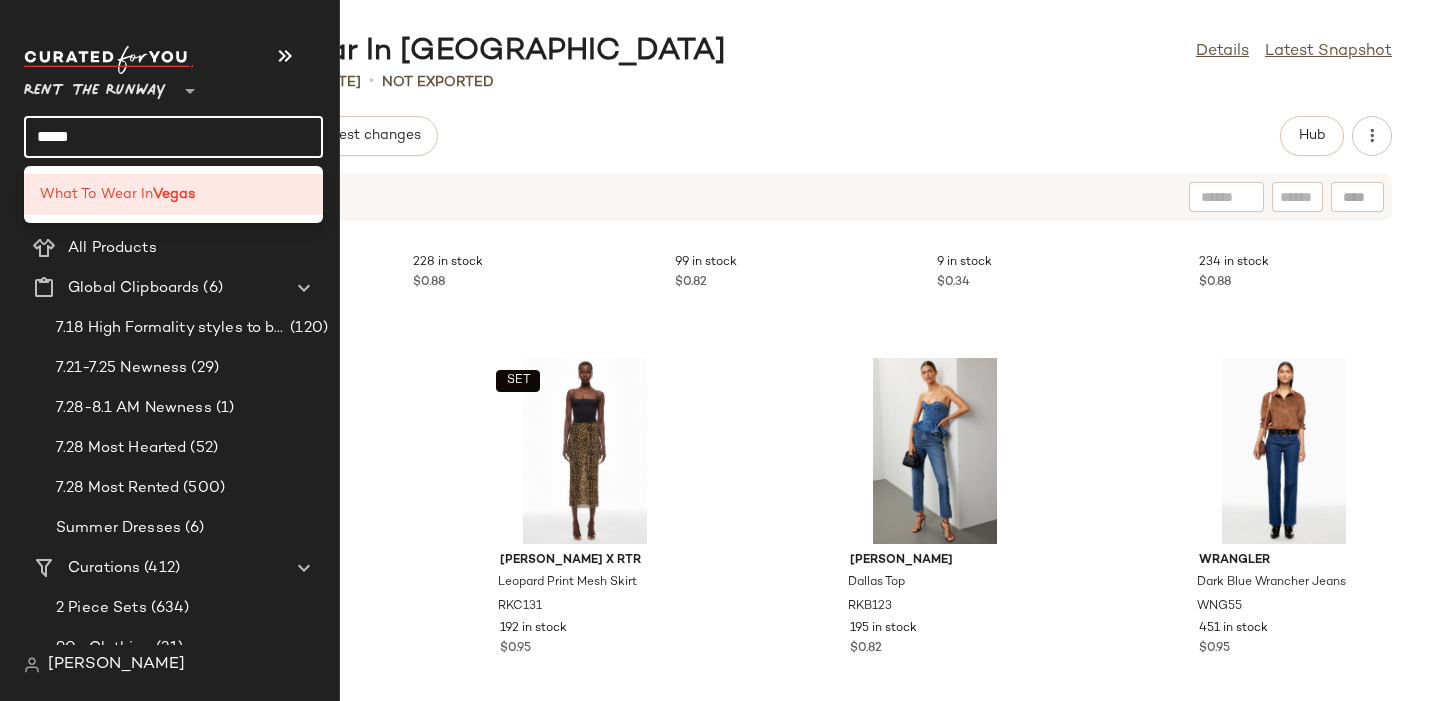click on "*****" 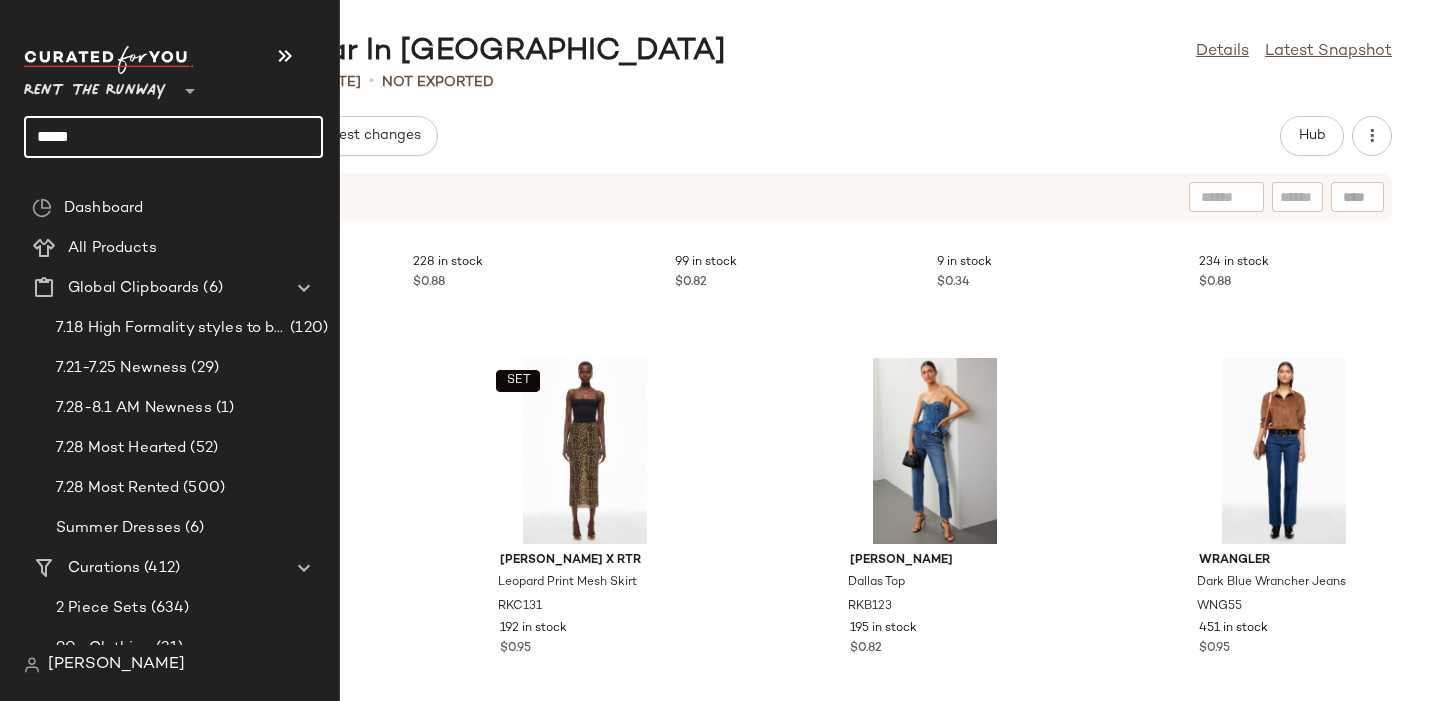 click on "*****" 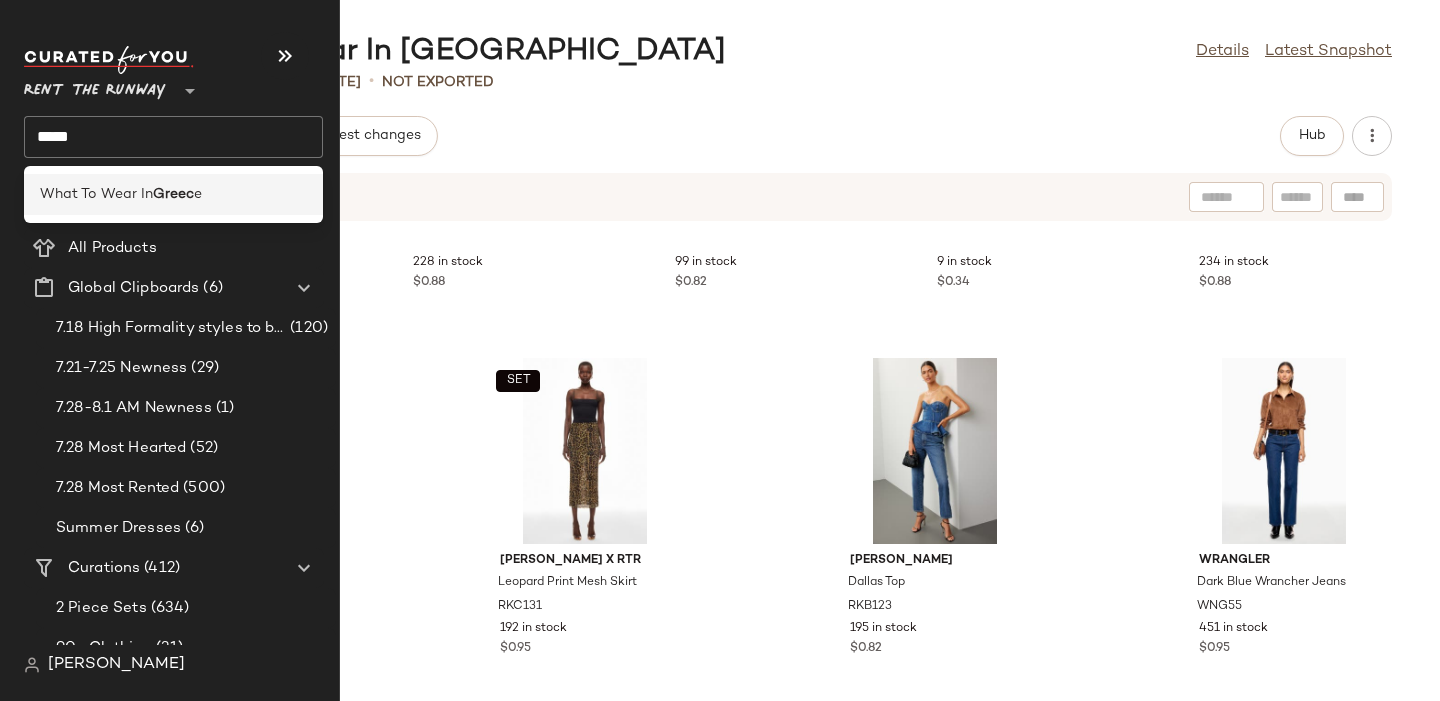 click on "Greec" at bounding box center [173, 194] 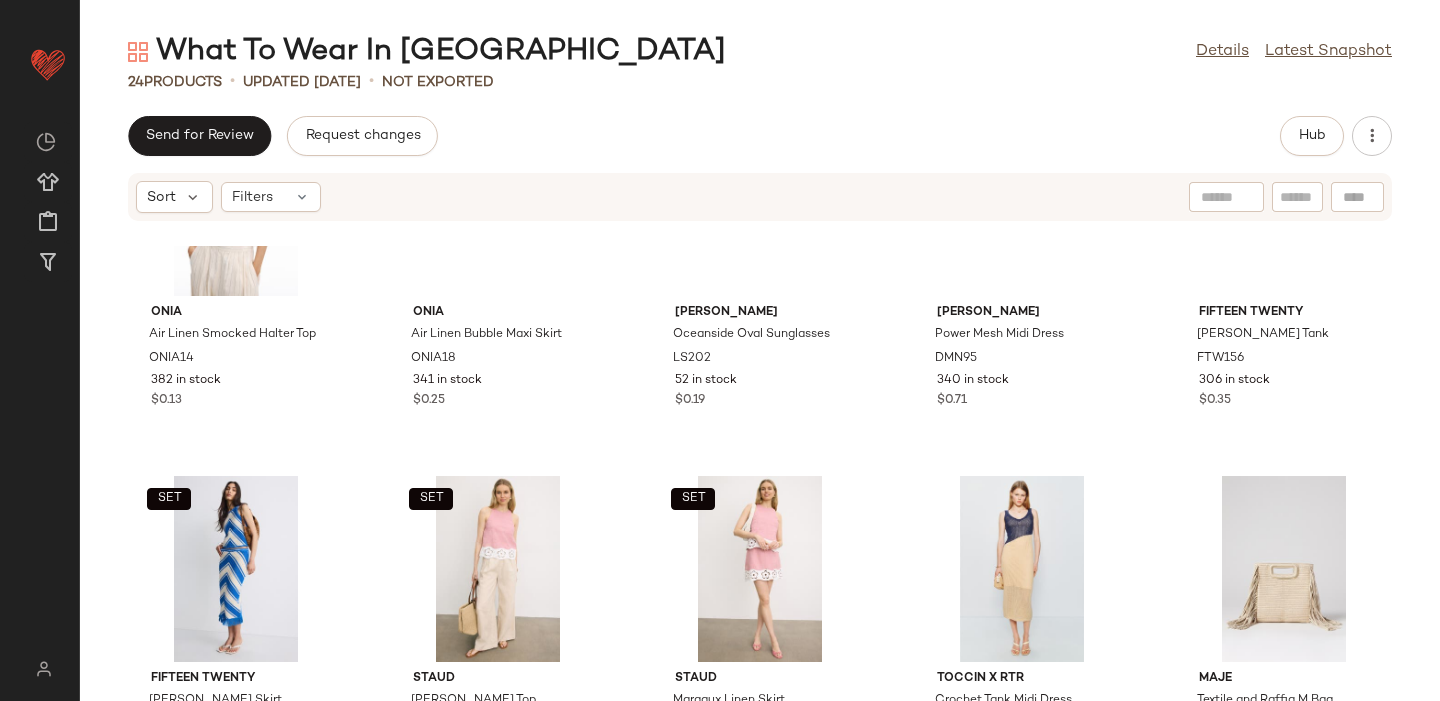 scroll, scrollTop: 0, scrollLeft: 0, axis: both 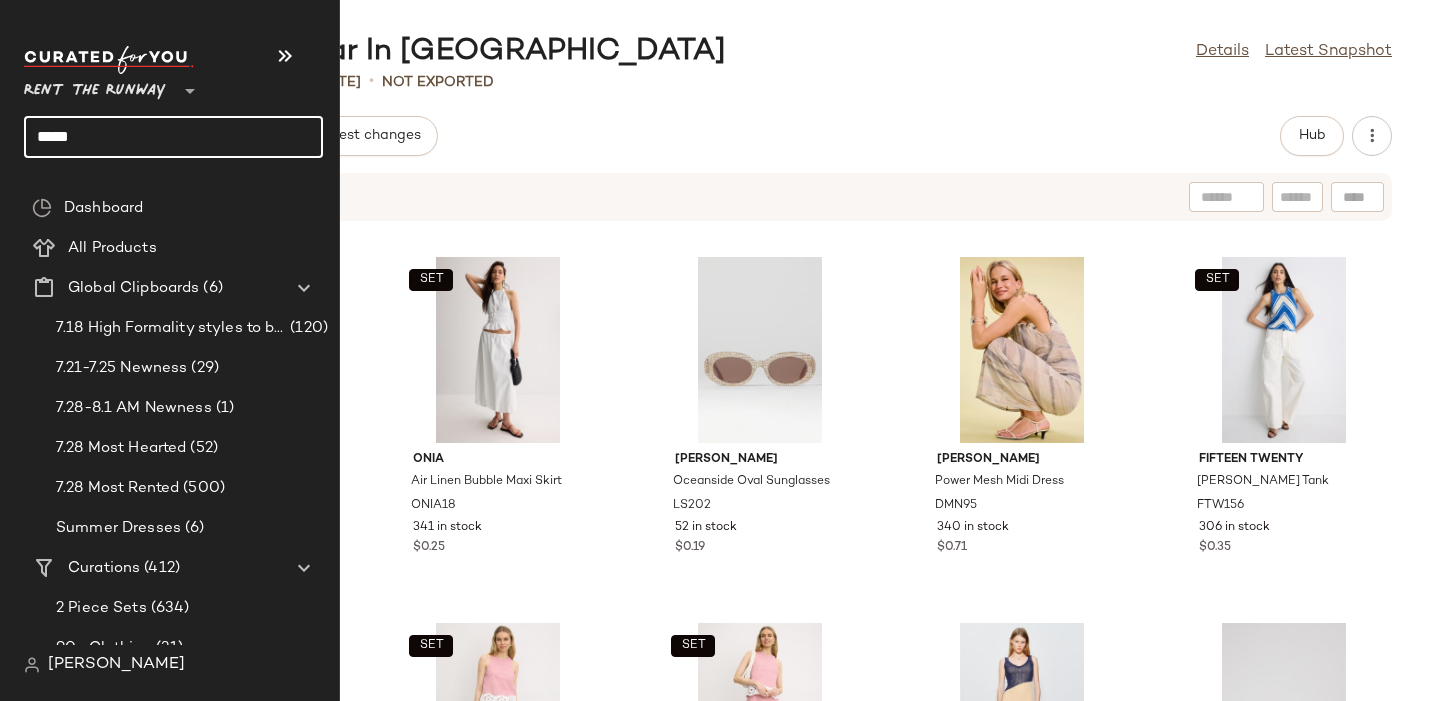 click on "*****" 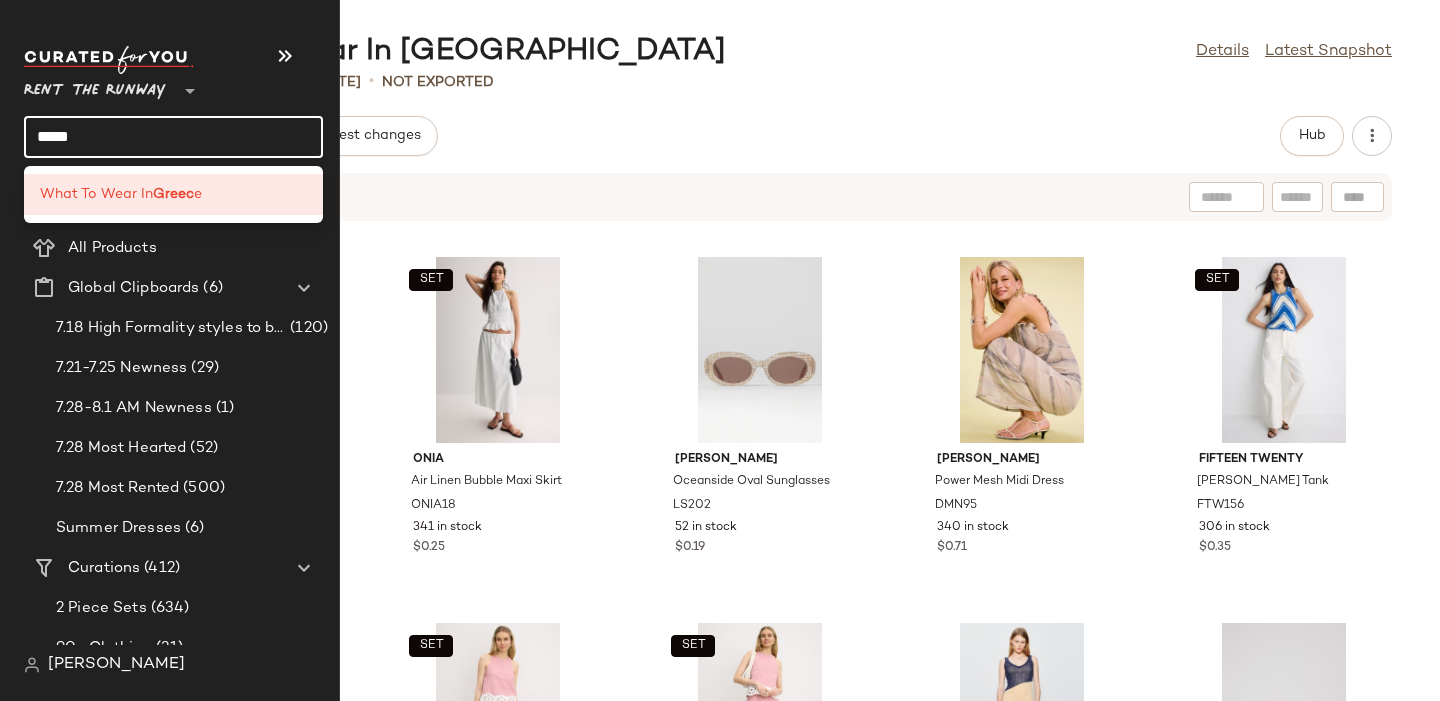 click on "*****" 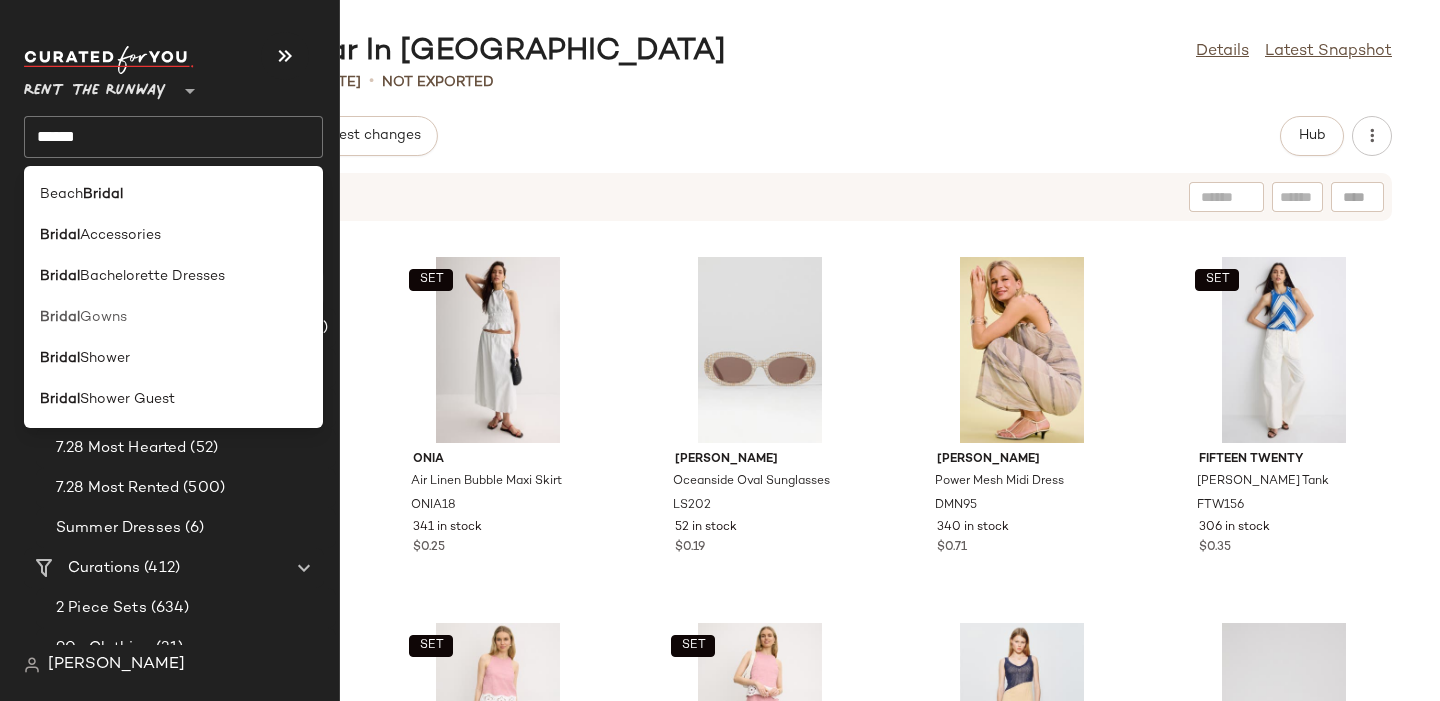 click on "Gowns" at bounding box center [103, 317] 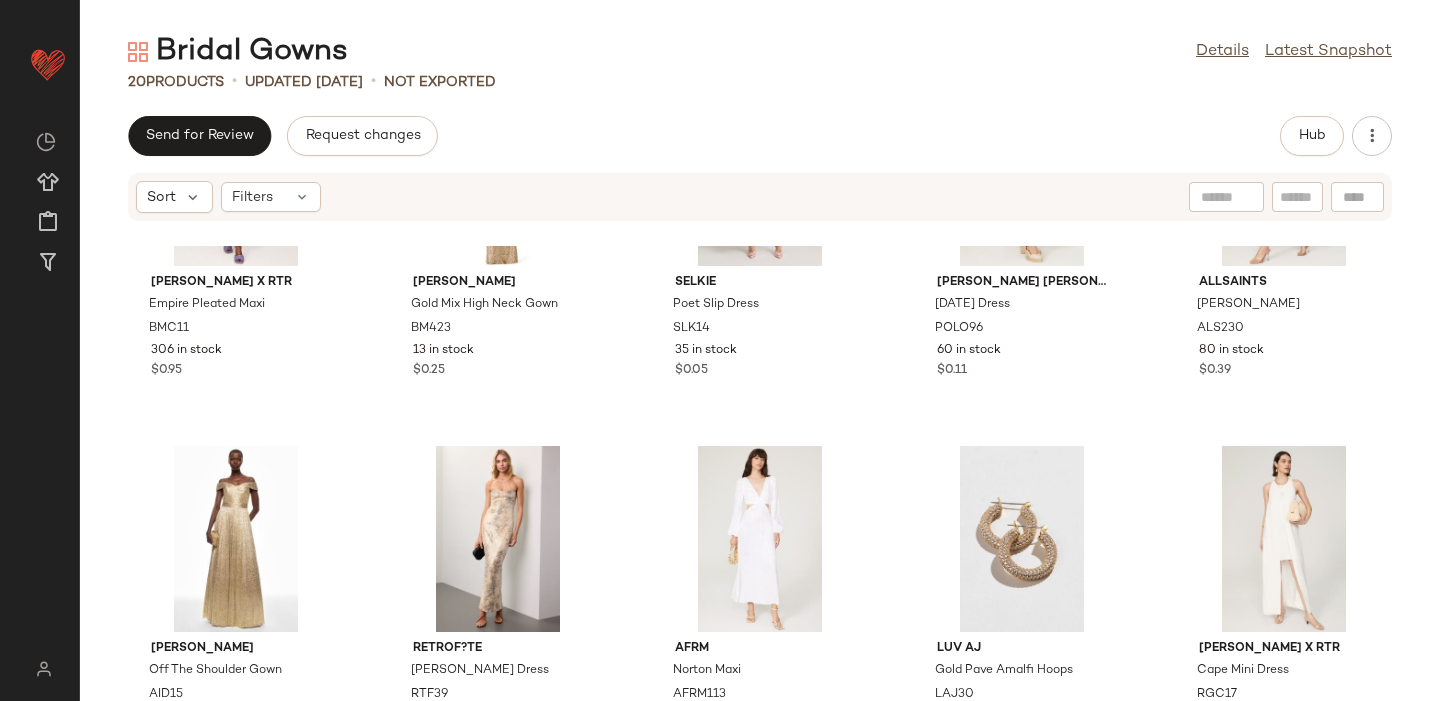scroll, scrollTop: 1013, scrollLeft: 0, axis: vertical 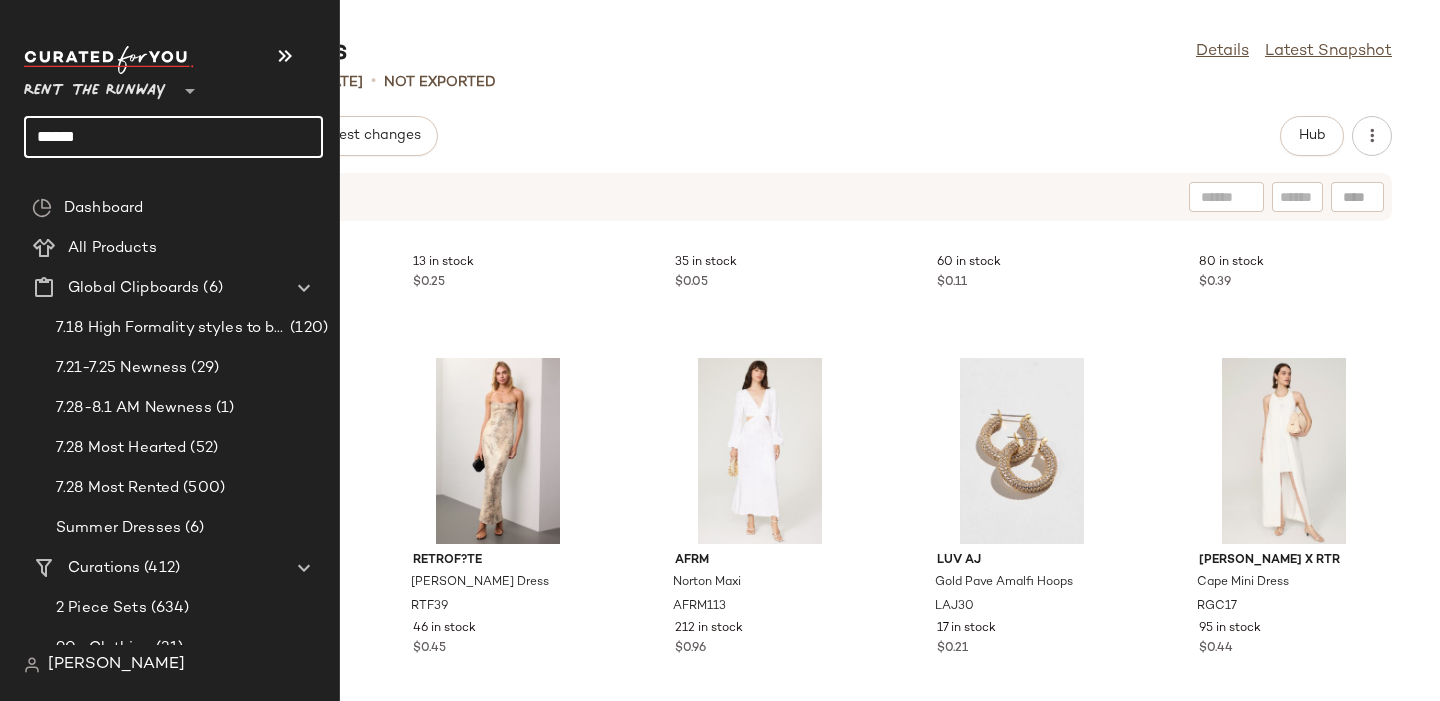 click on "******" 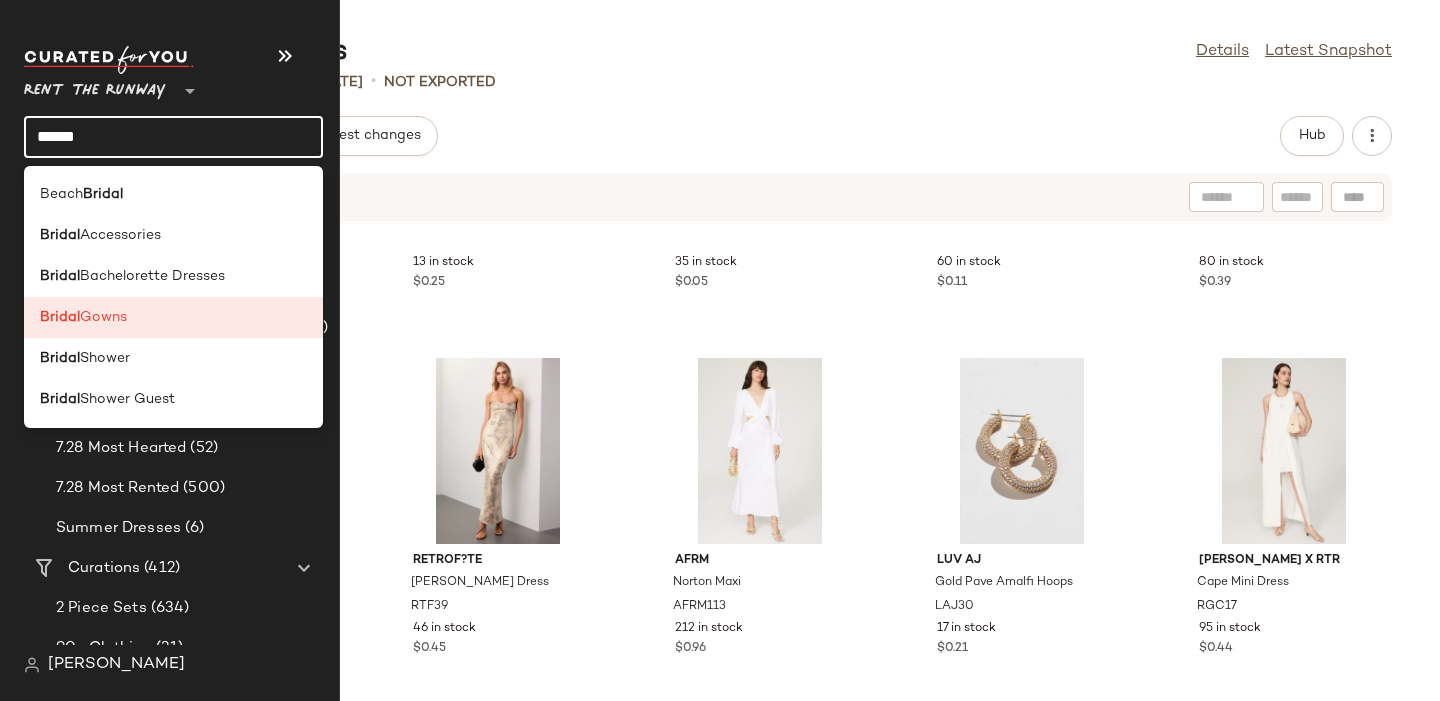 click on "******" 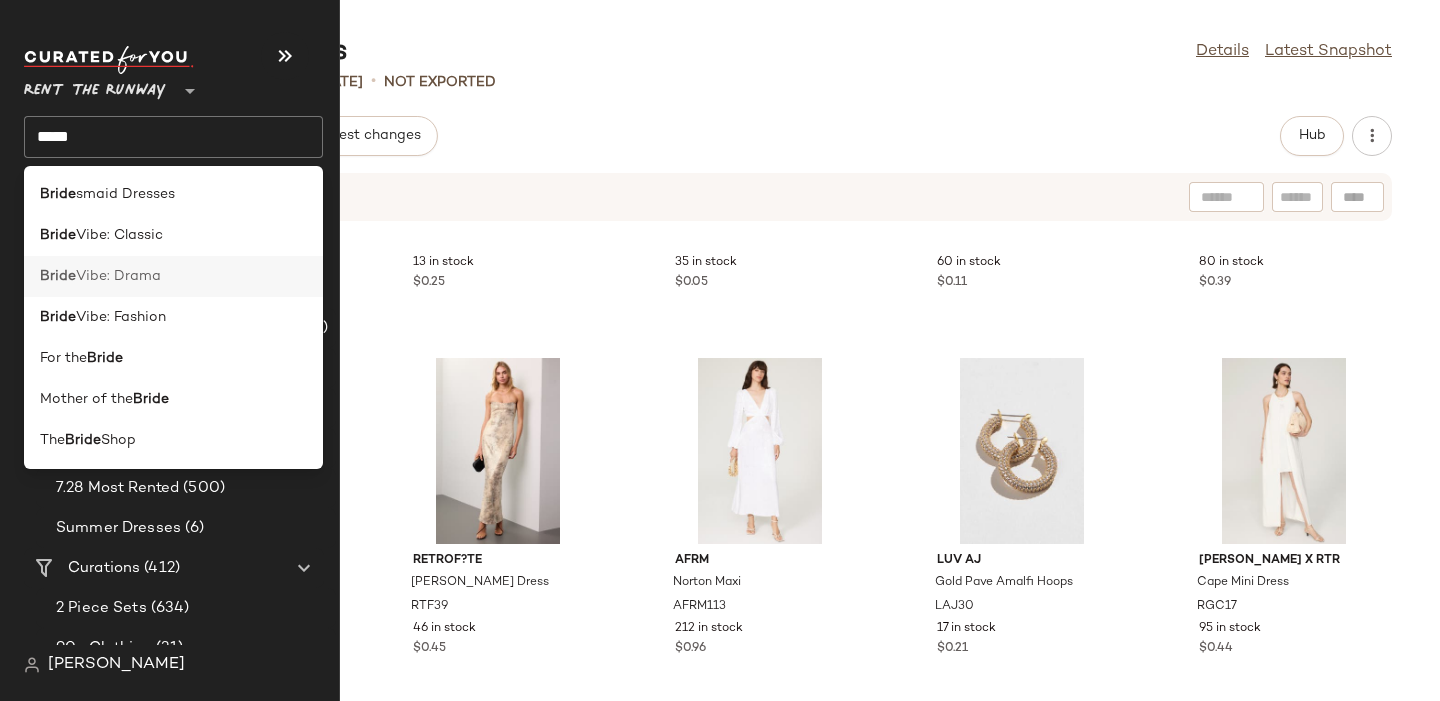 click on "Bride  Vibe: Drama" 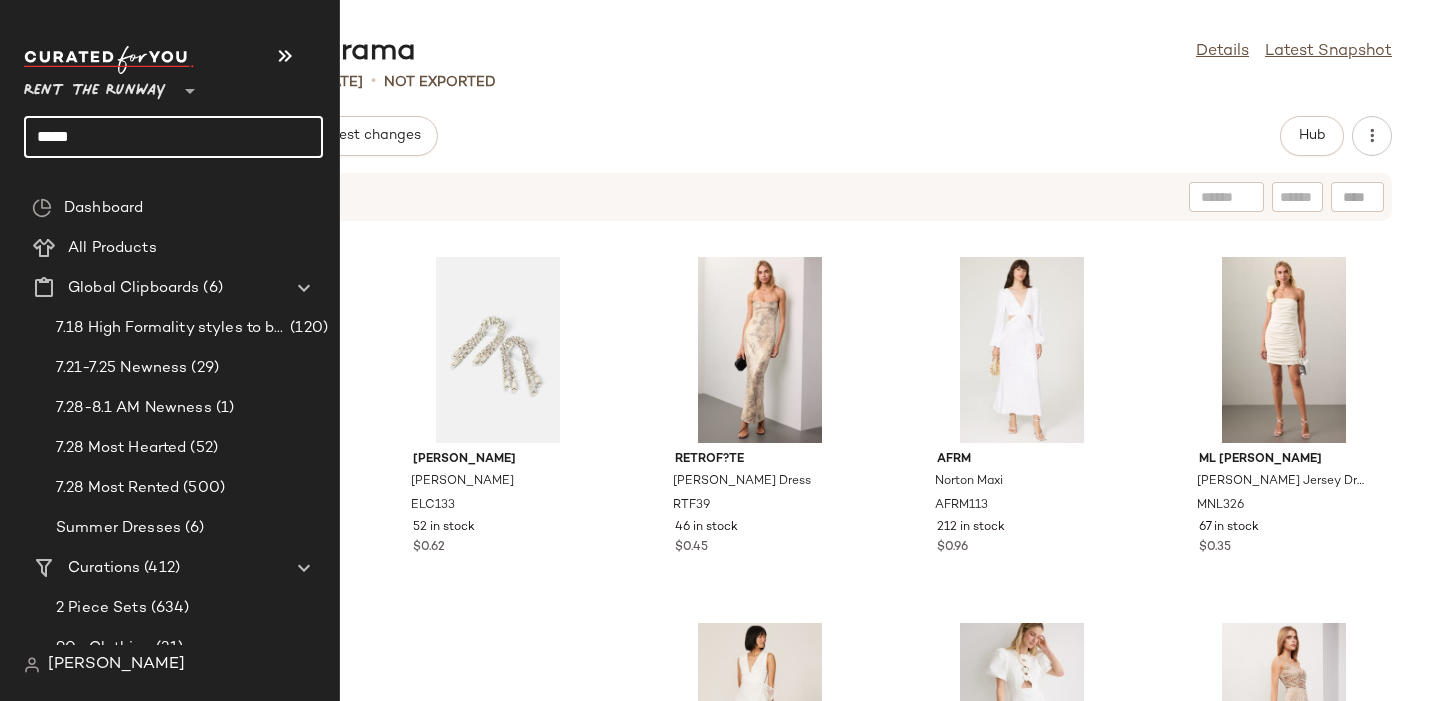 click on "*****" 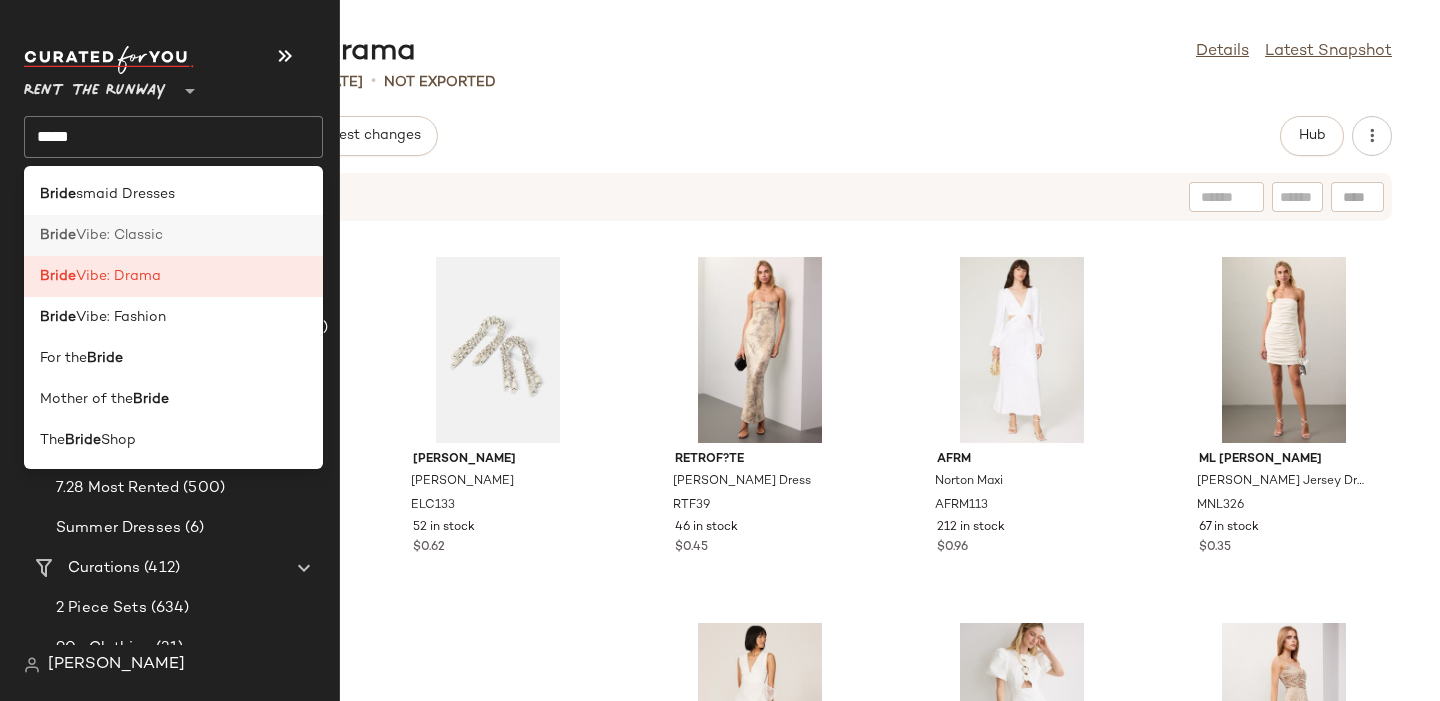 click on "Vibe: Classic" at bounding box center (119, 235) 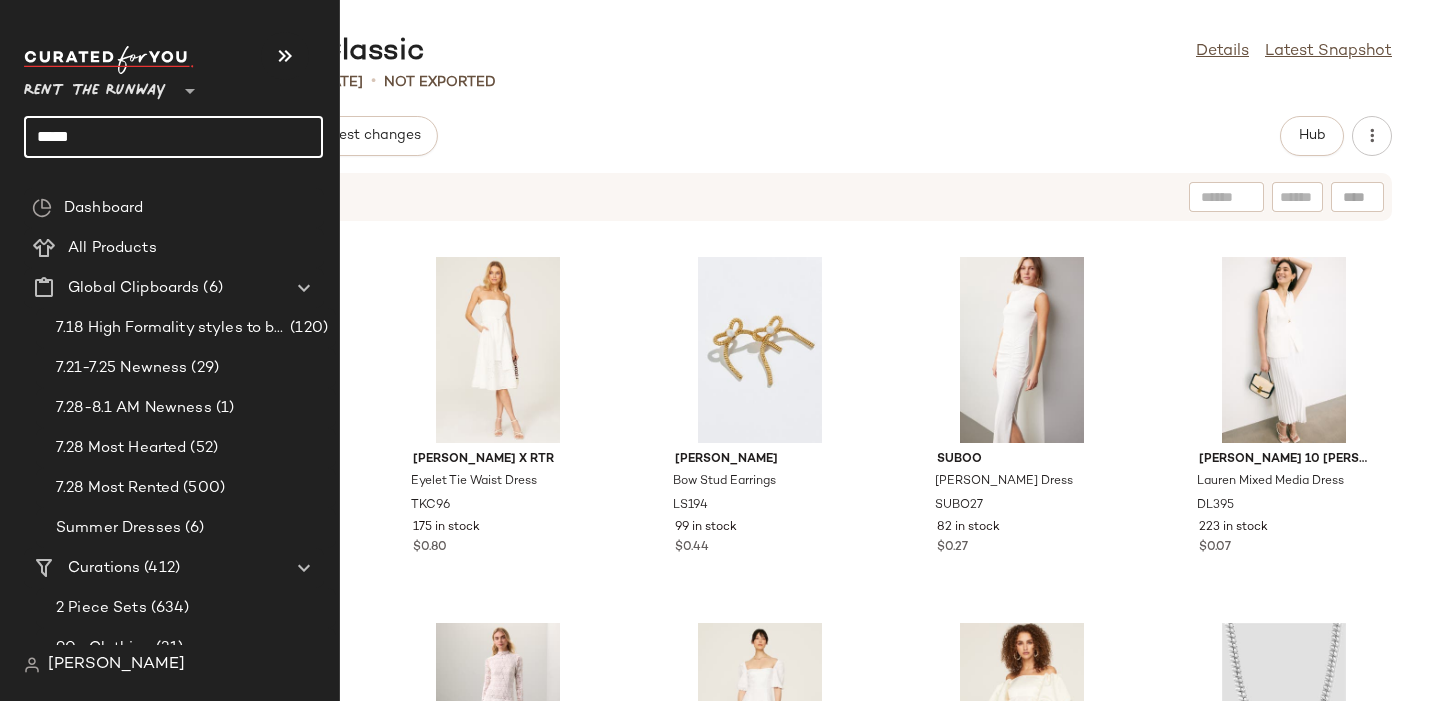 click on "*****" 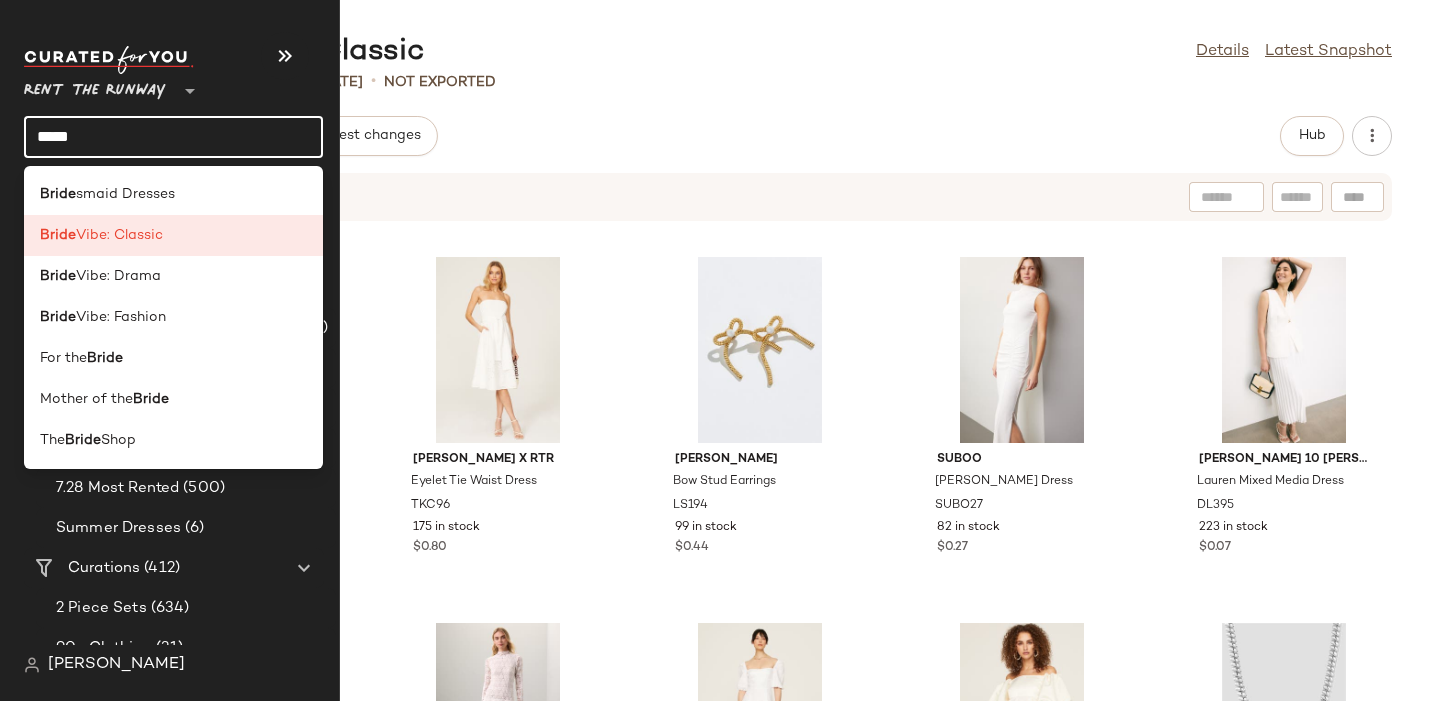 click on "*****" 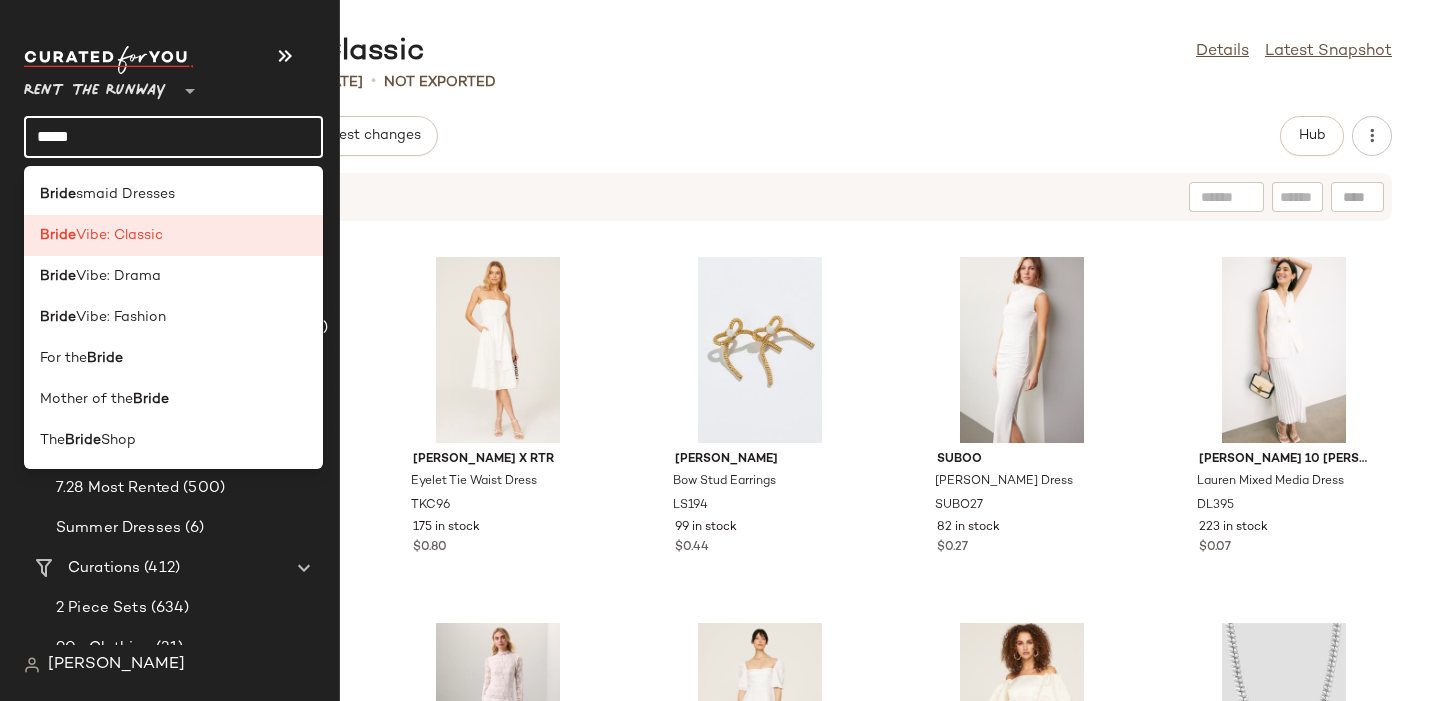 click on "*****" 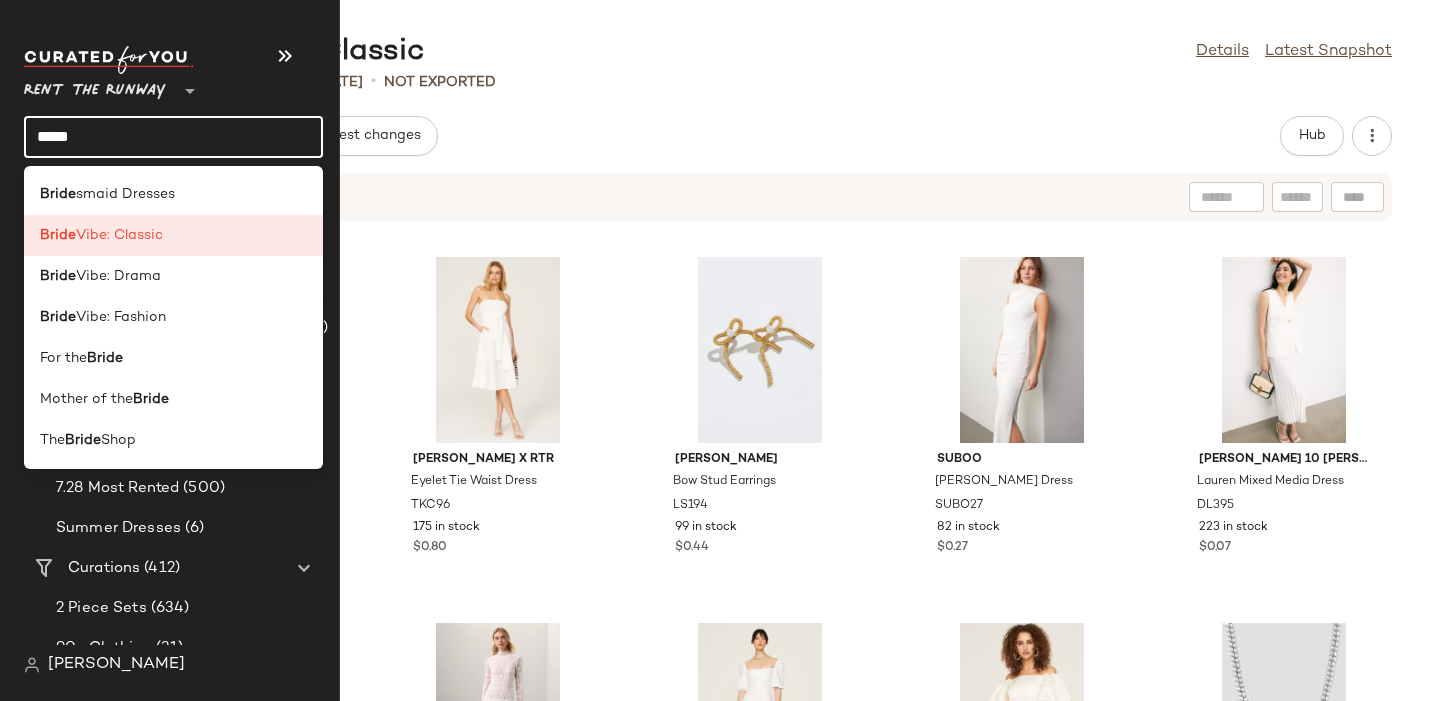 click on "*****" 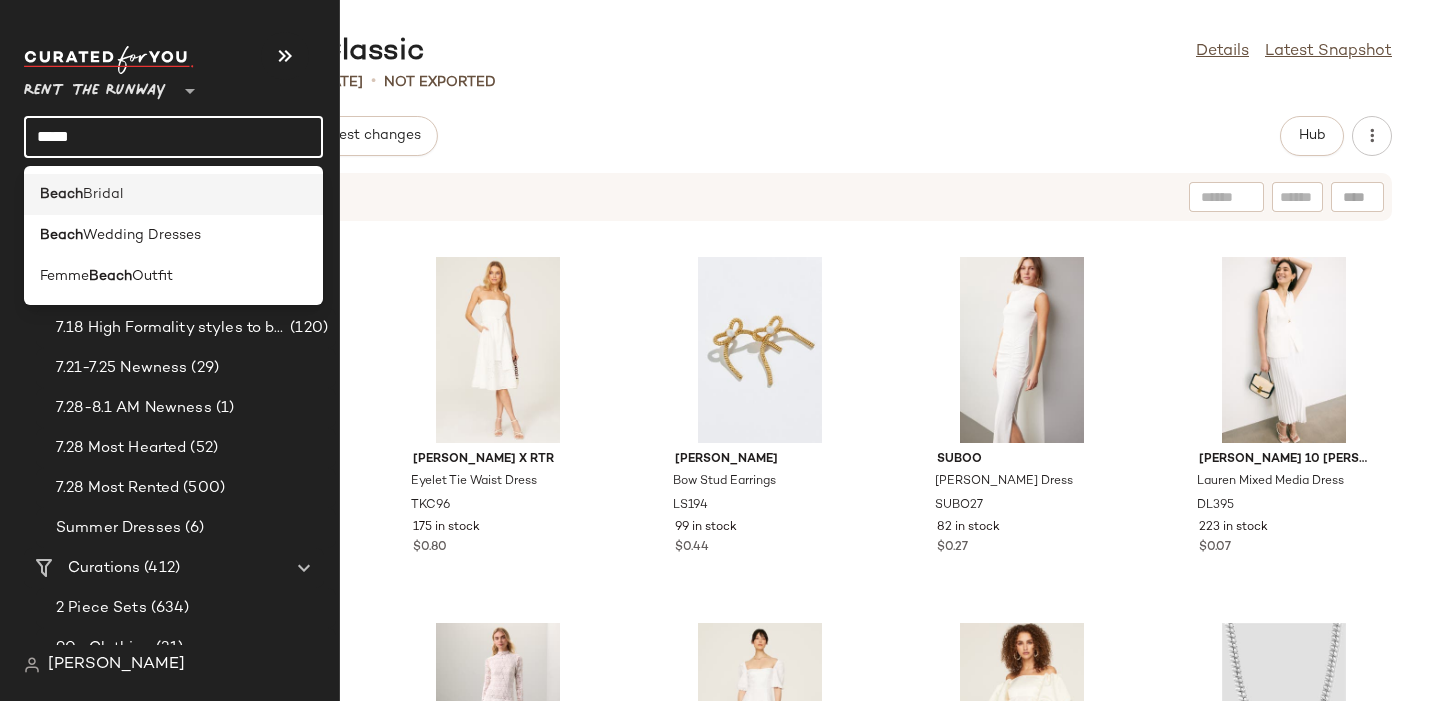 click on "Beach" at bounding box center (61, 194) 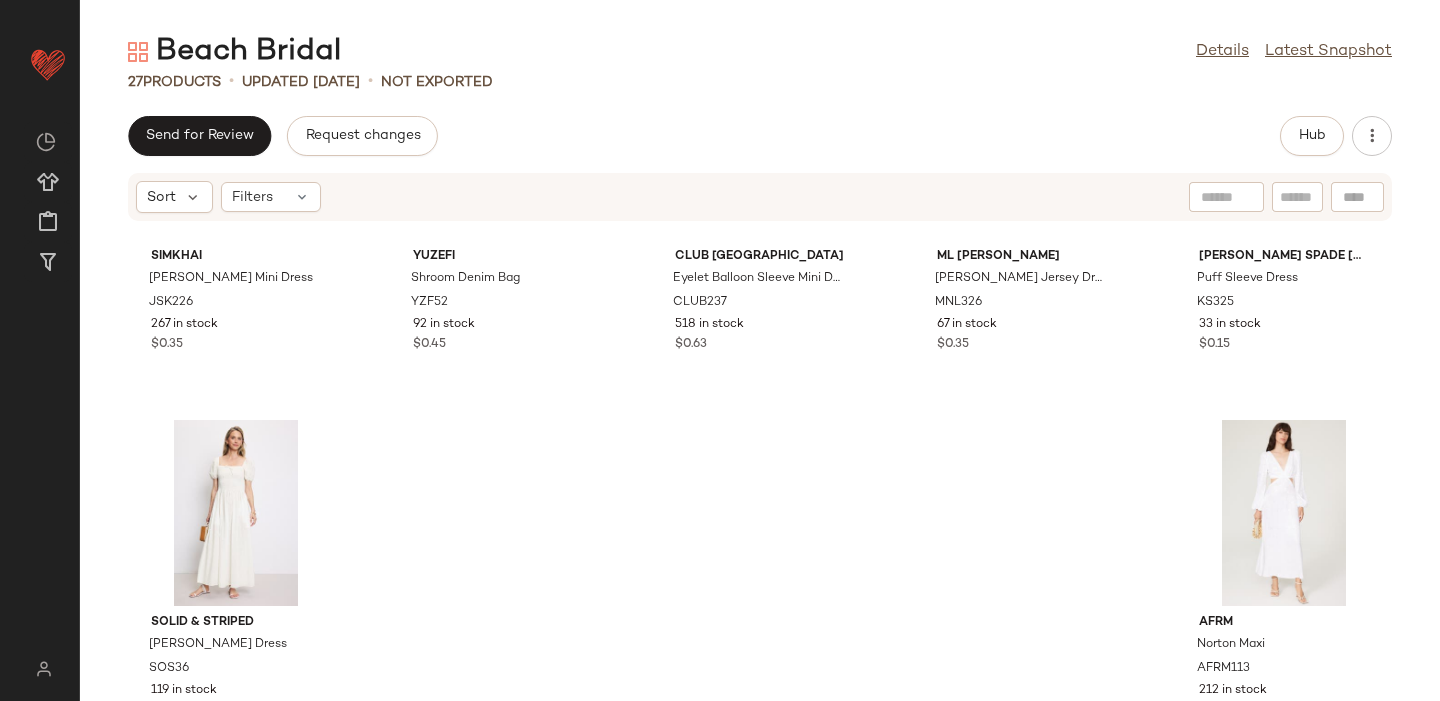 scroll, scrollTop: 1745, scrollLeft: 0, axis: vertical 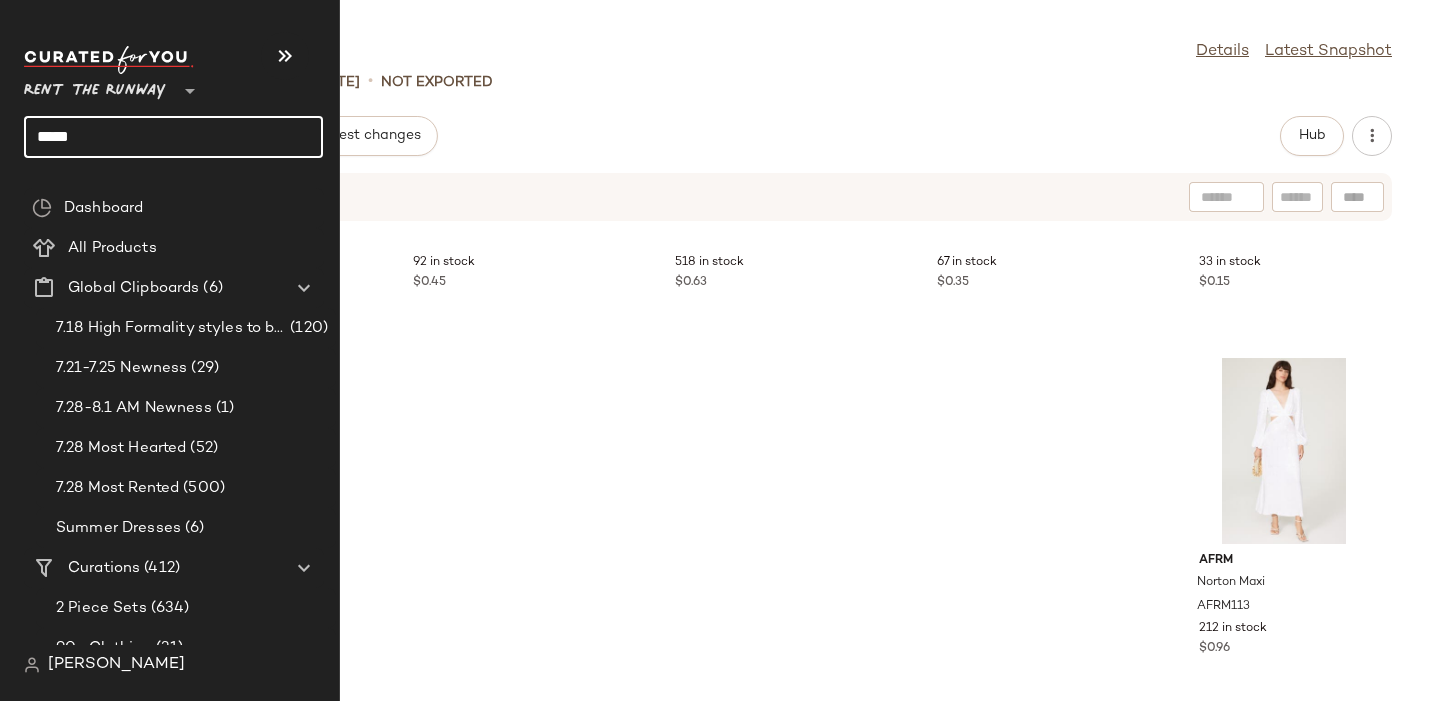 click on "*****" 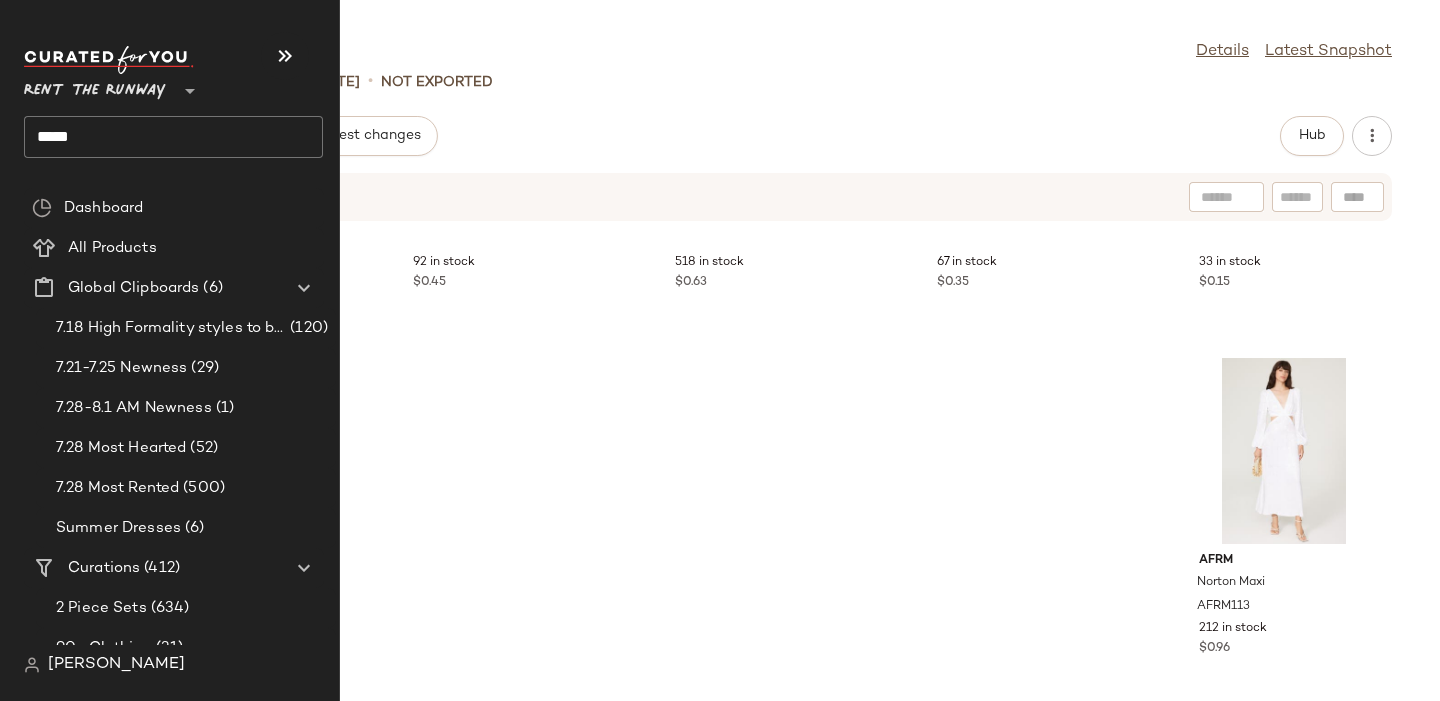click on "*****" 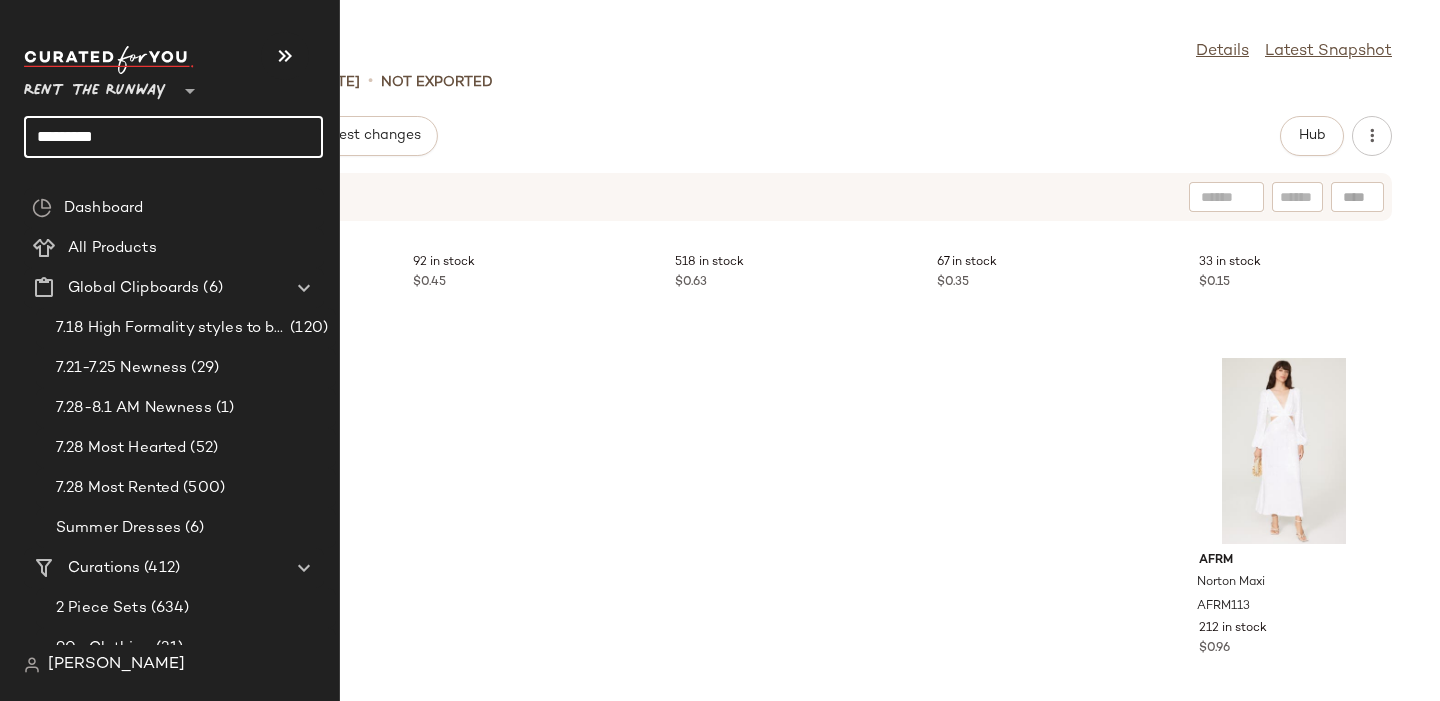 click on "*********" 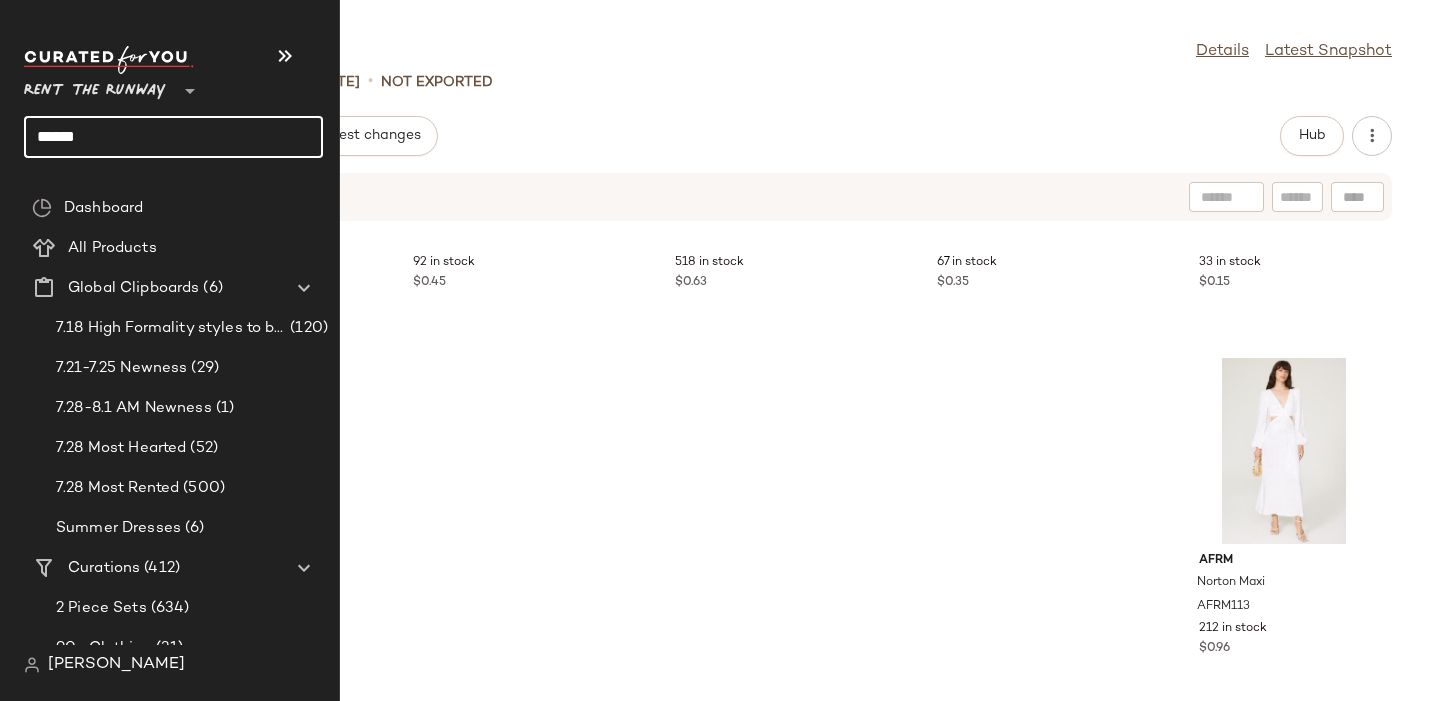 click on "*****" 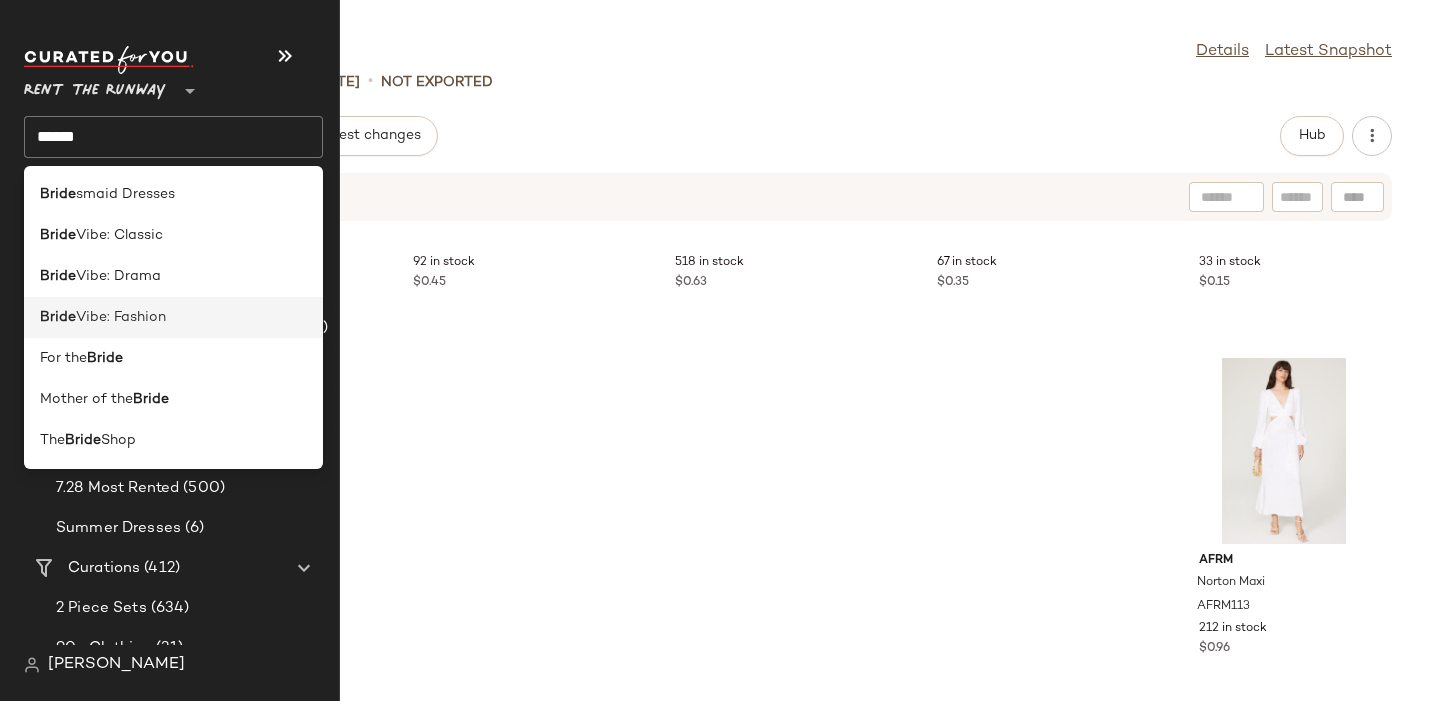 click on "Bride" at bounding box center [58, 317] 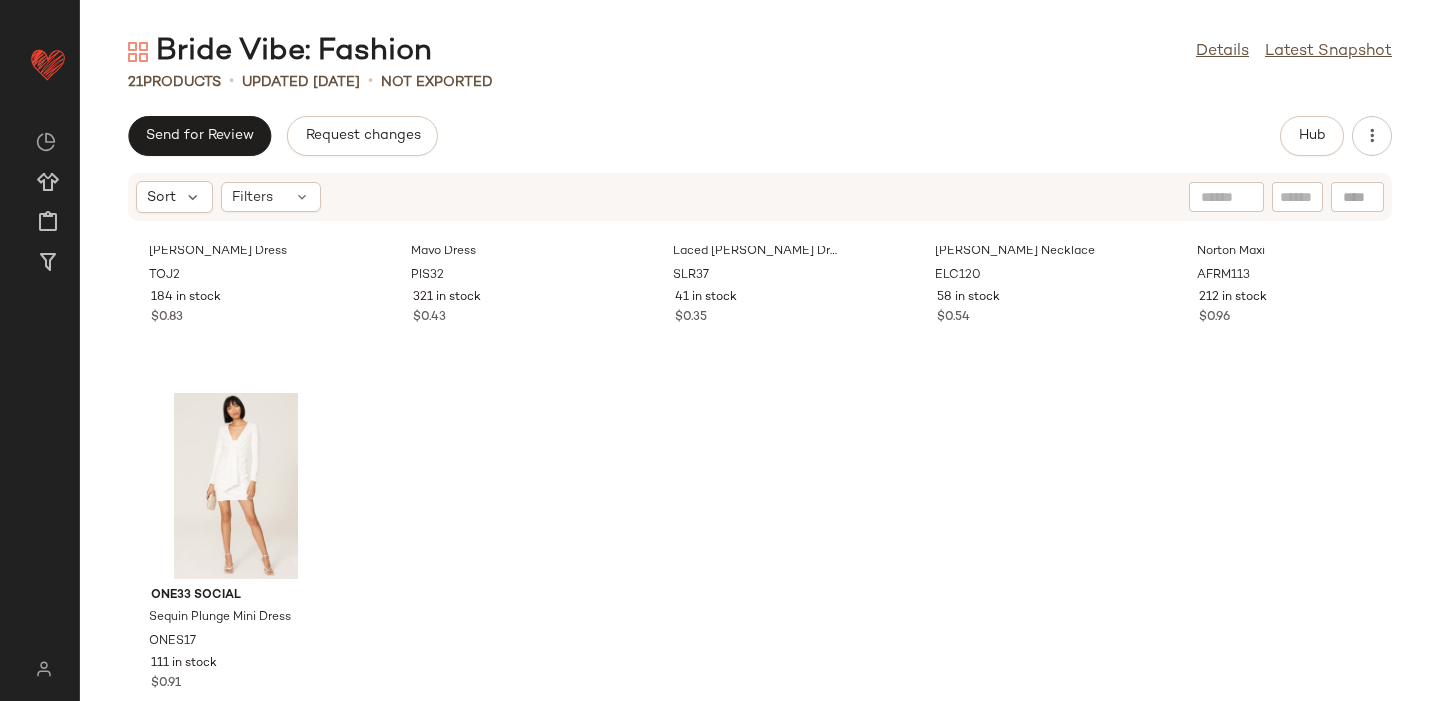 scroll, scrollTop: 1379, scrollLeft: 0, axis: vertical 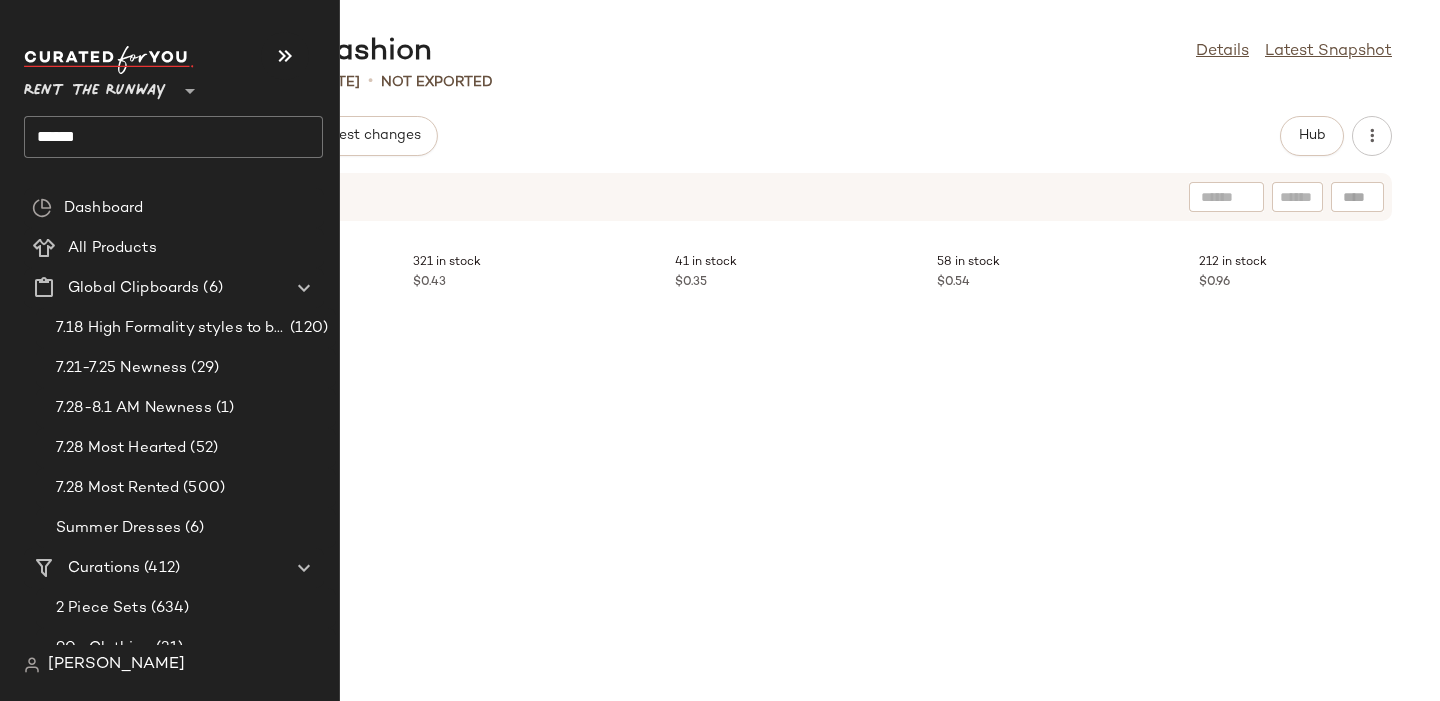 click on "*****" 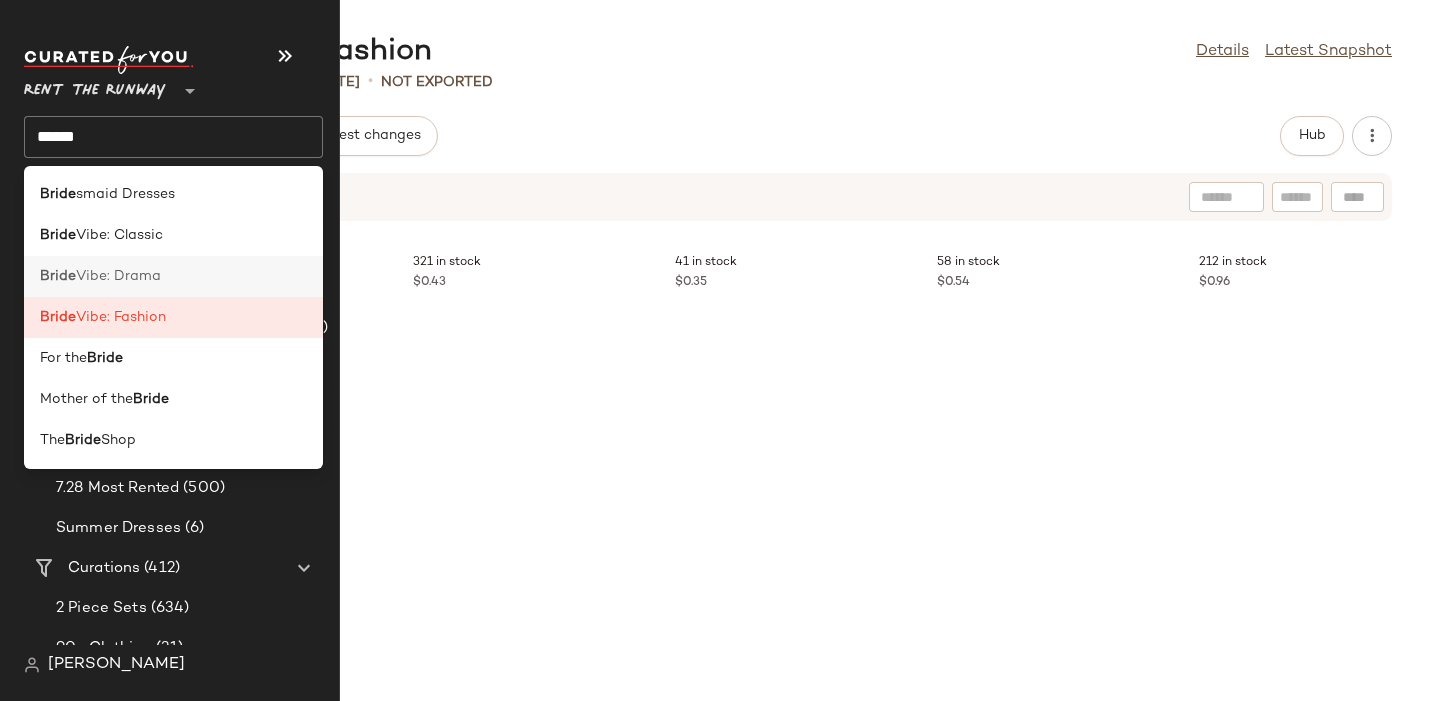click on "Bride  Vibe: Drama" 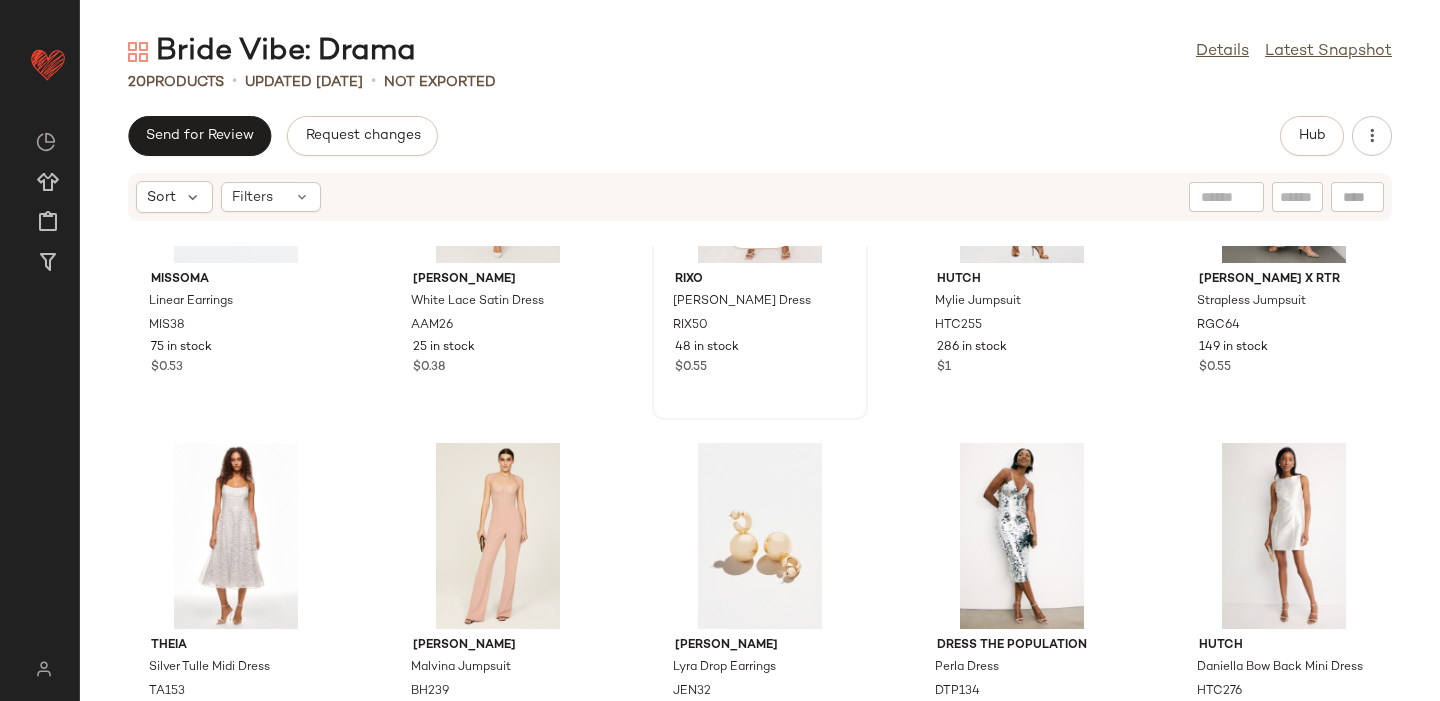 scroll, scrollTop: 1013, scrollLeft: 0, axis: vertical 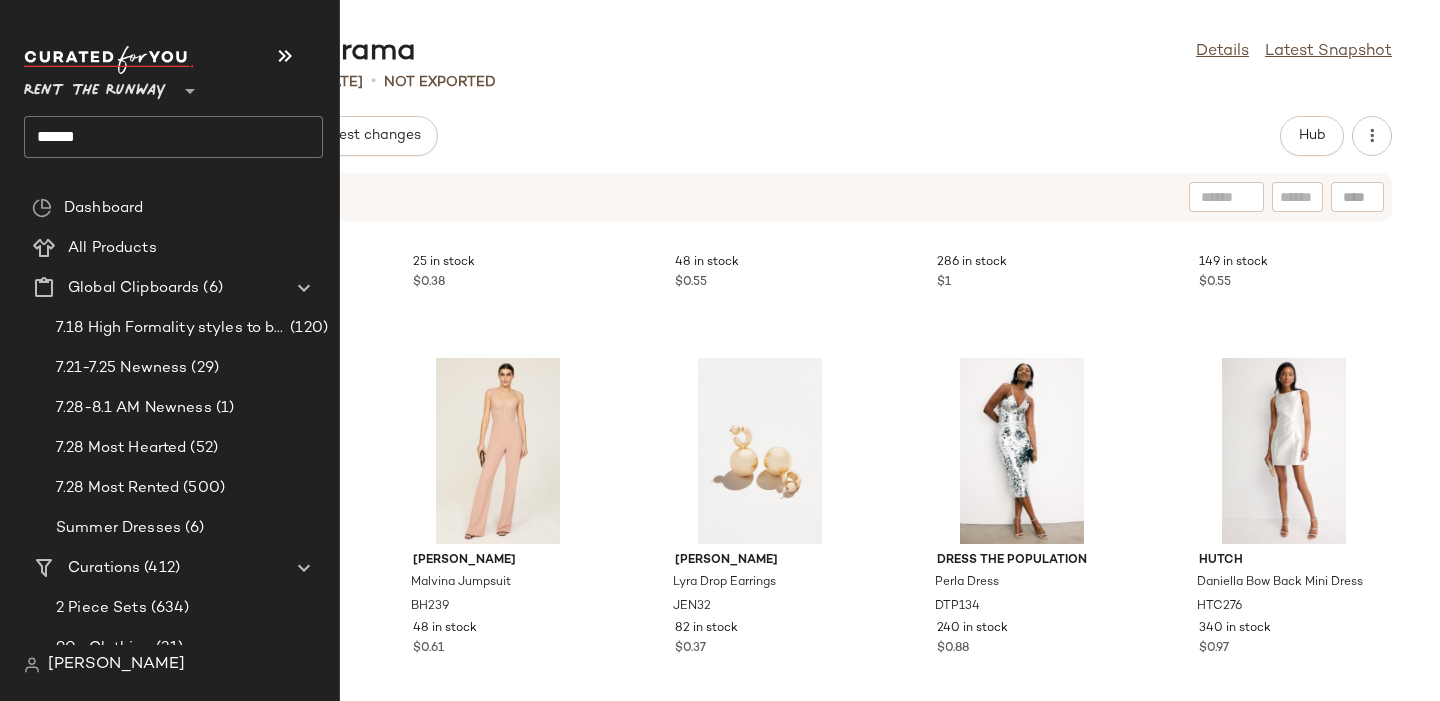 click on "*****" 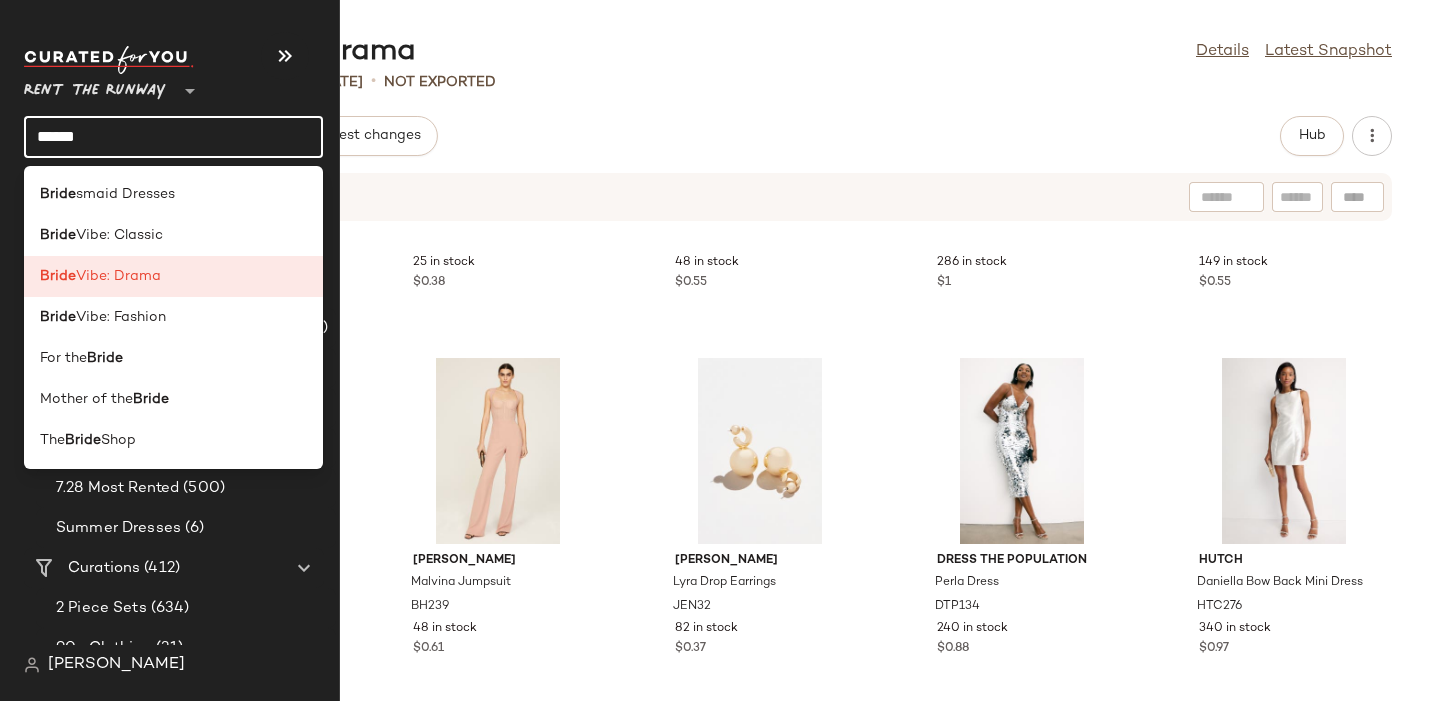 click on "*****" 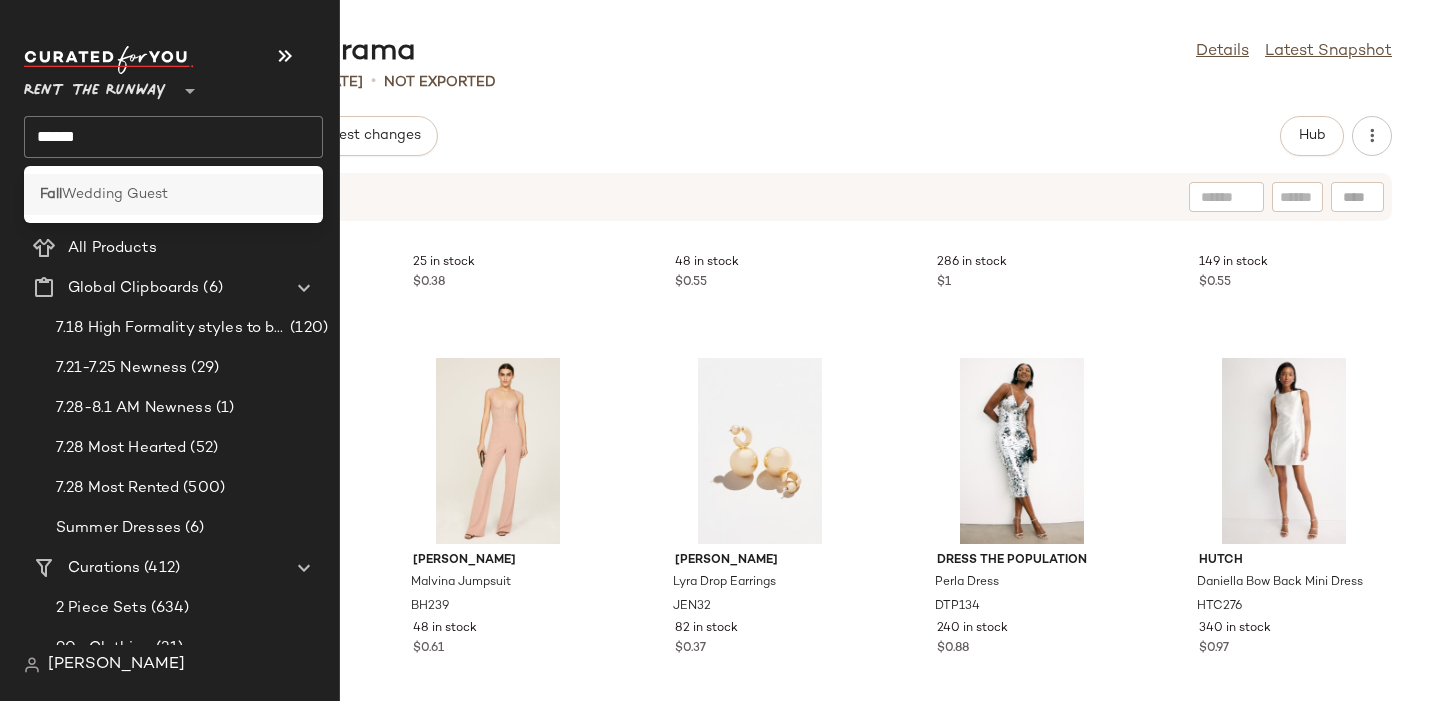 click on "Wedding Guest" at bounding box center (115, 194) 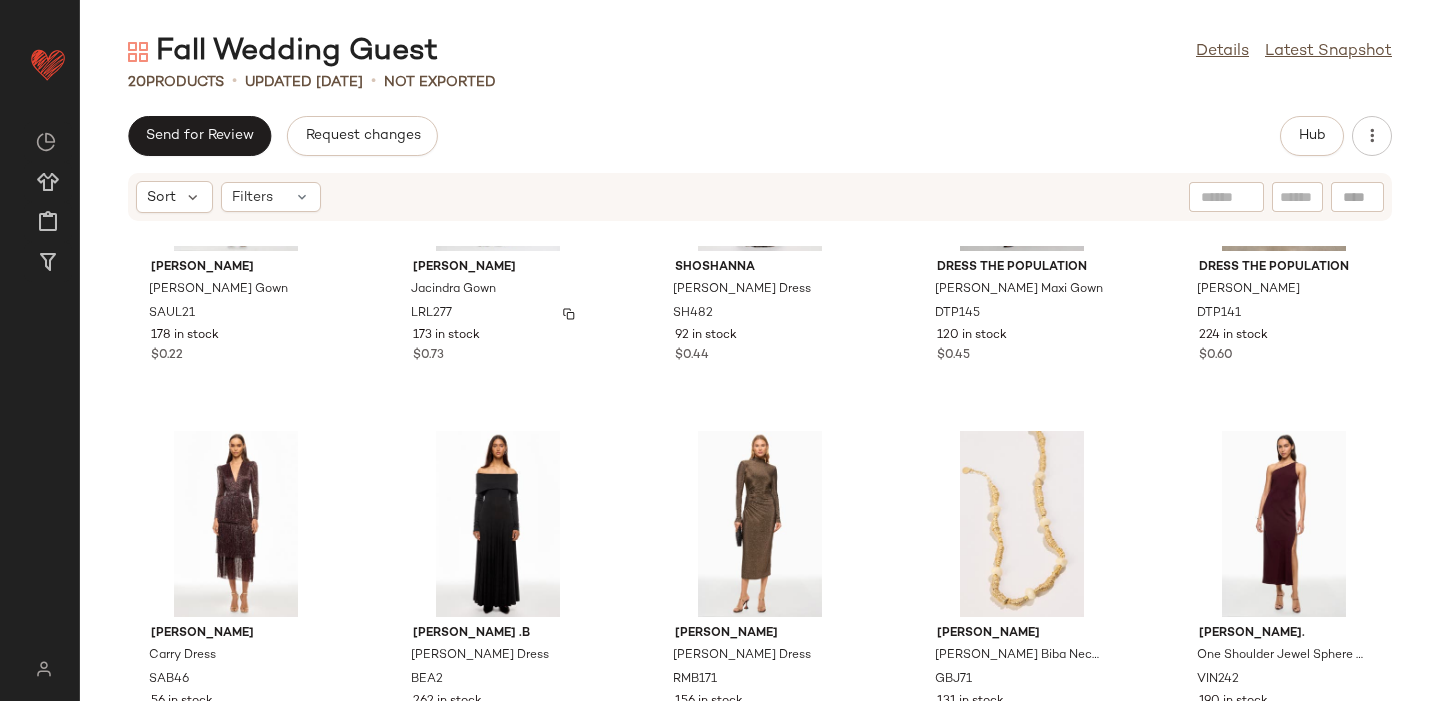 scroll, scrollTop: 1013, scrollLeft: 0, axis: vertical 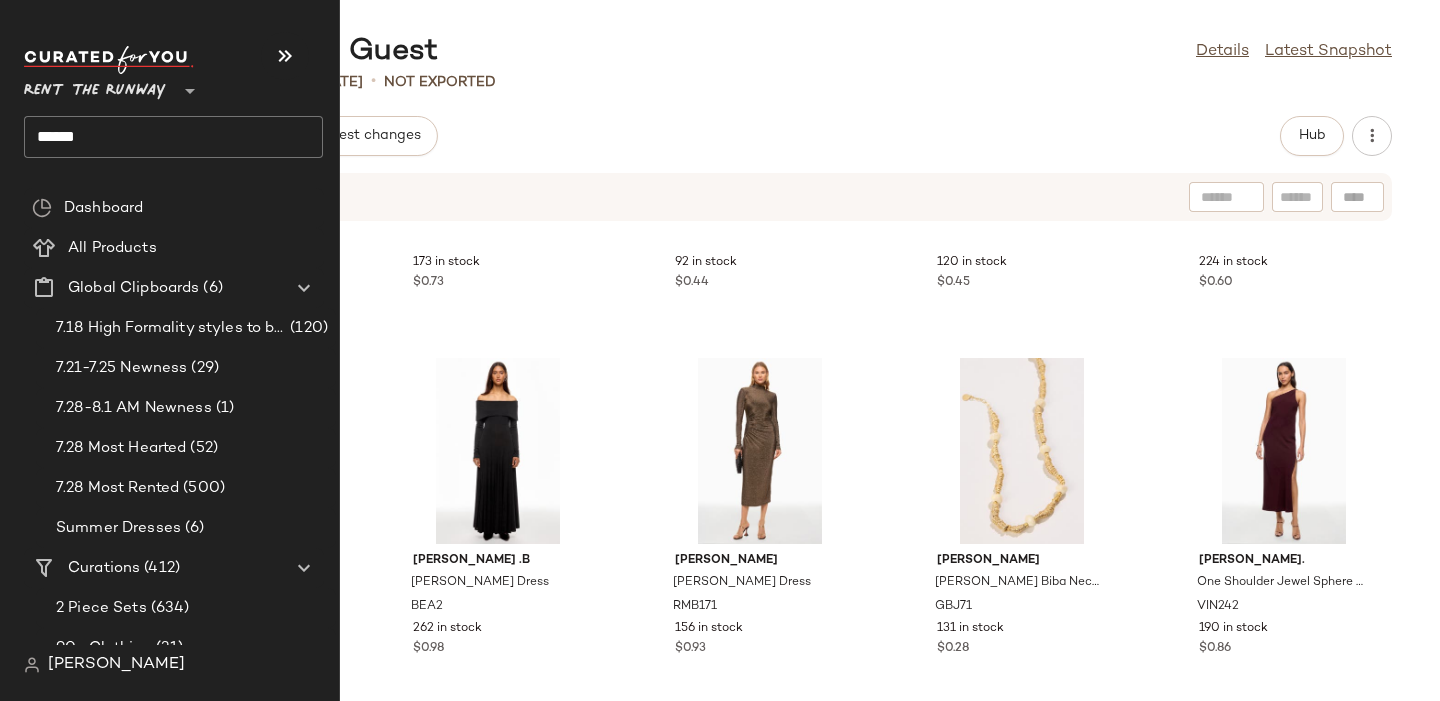 click on "****" 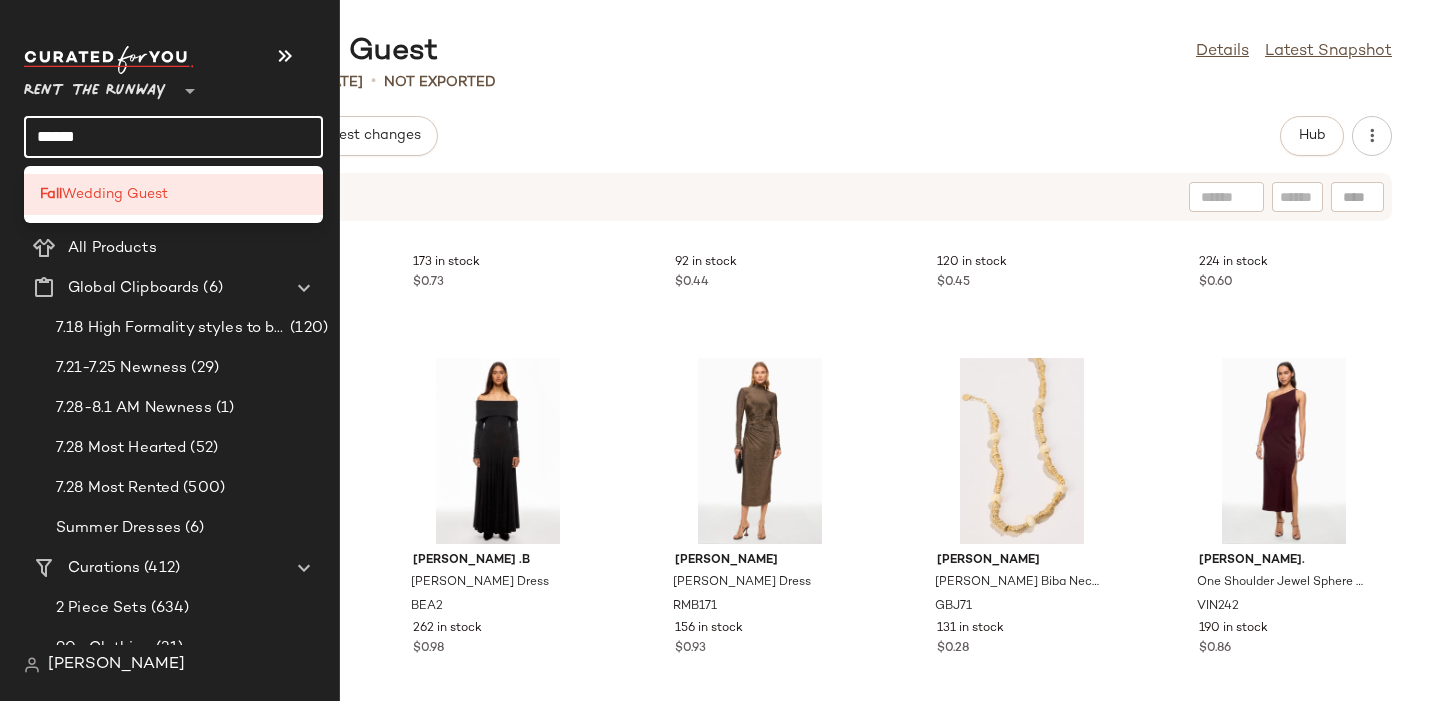click on "****" 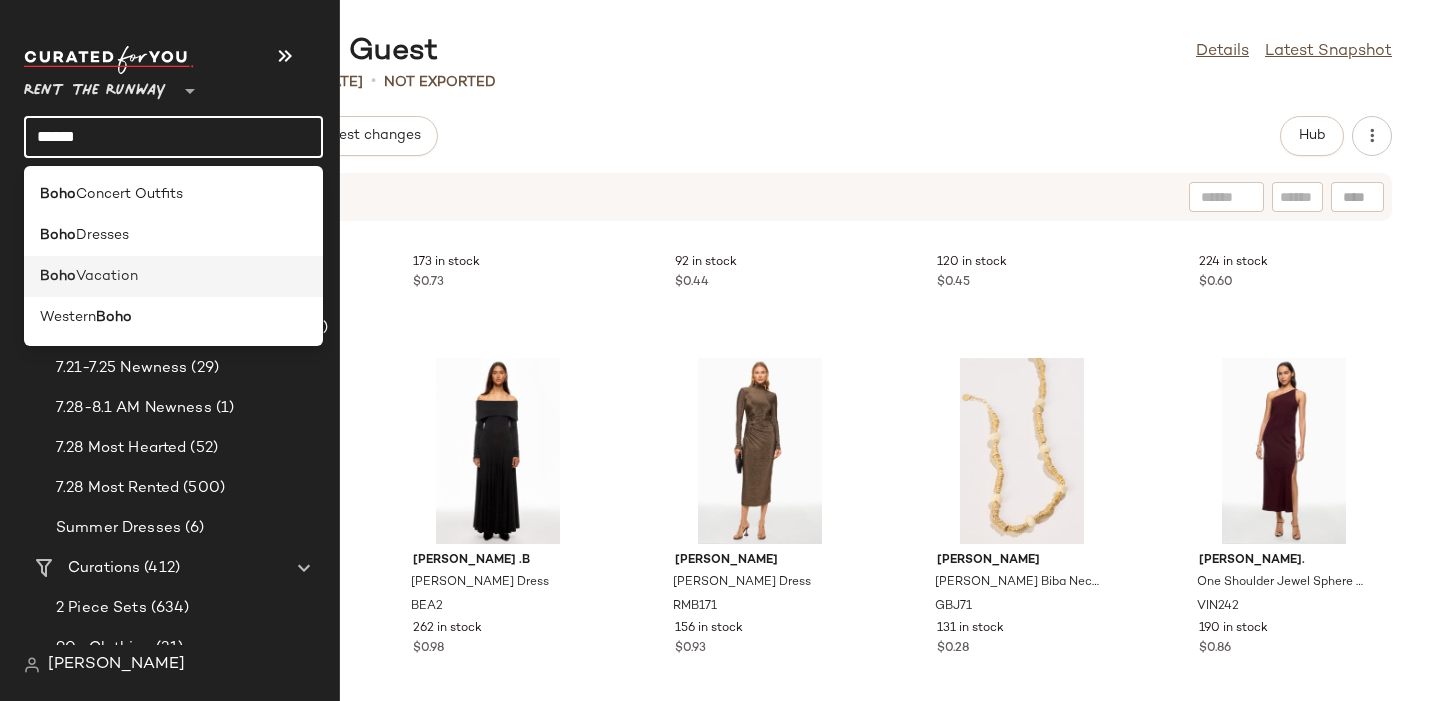 click on "Vacation" at bounding box center [107, 276] 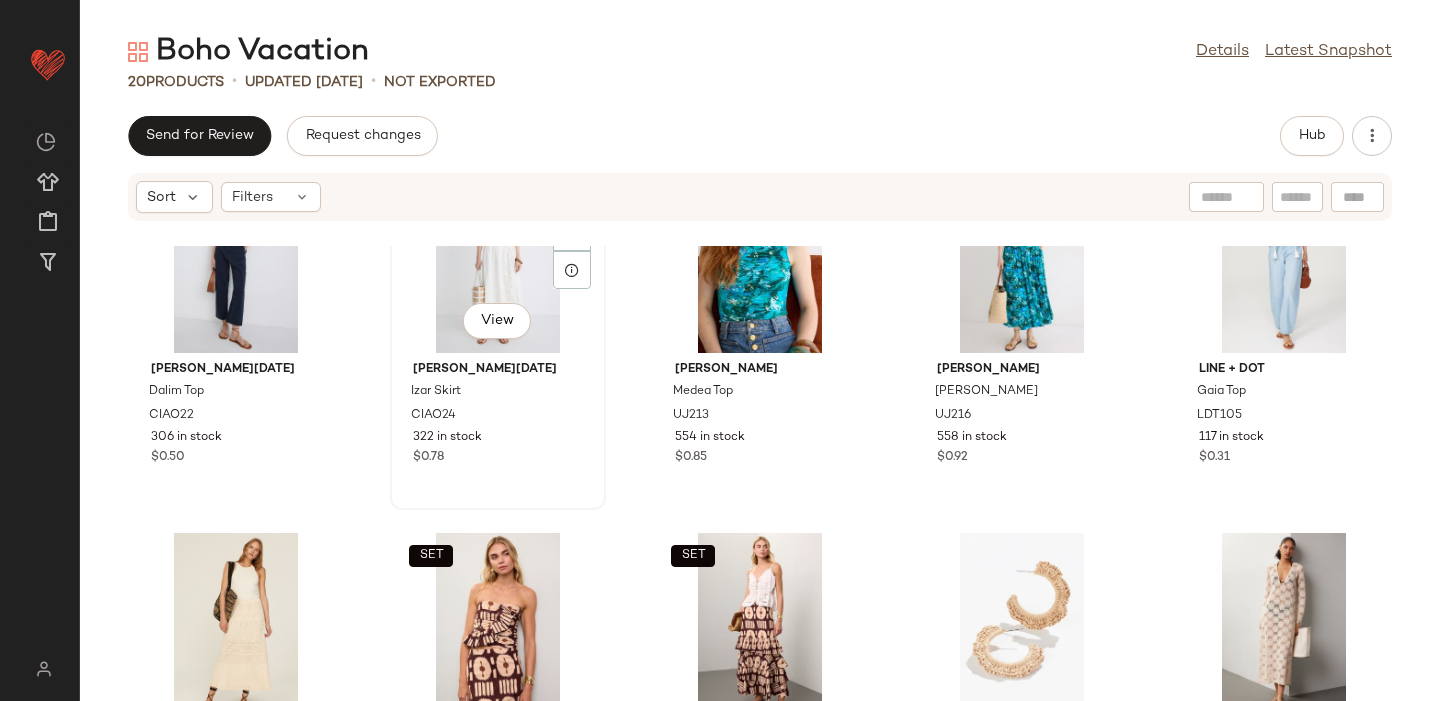 scroll, scrollTop: 1013, scrollLeft: 0, axis: vertical 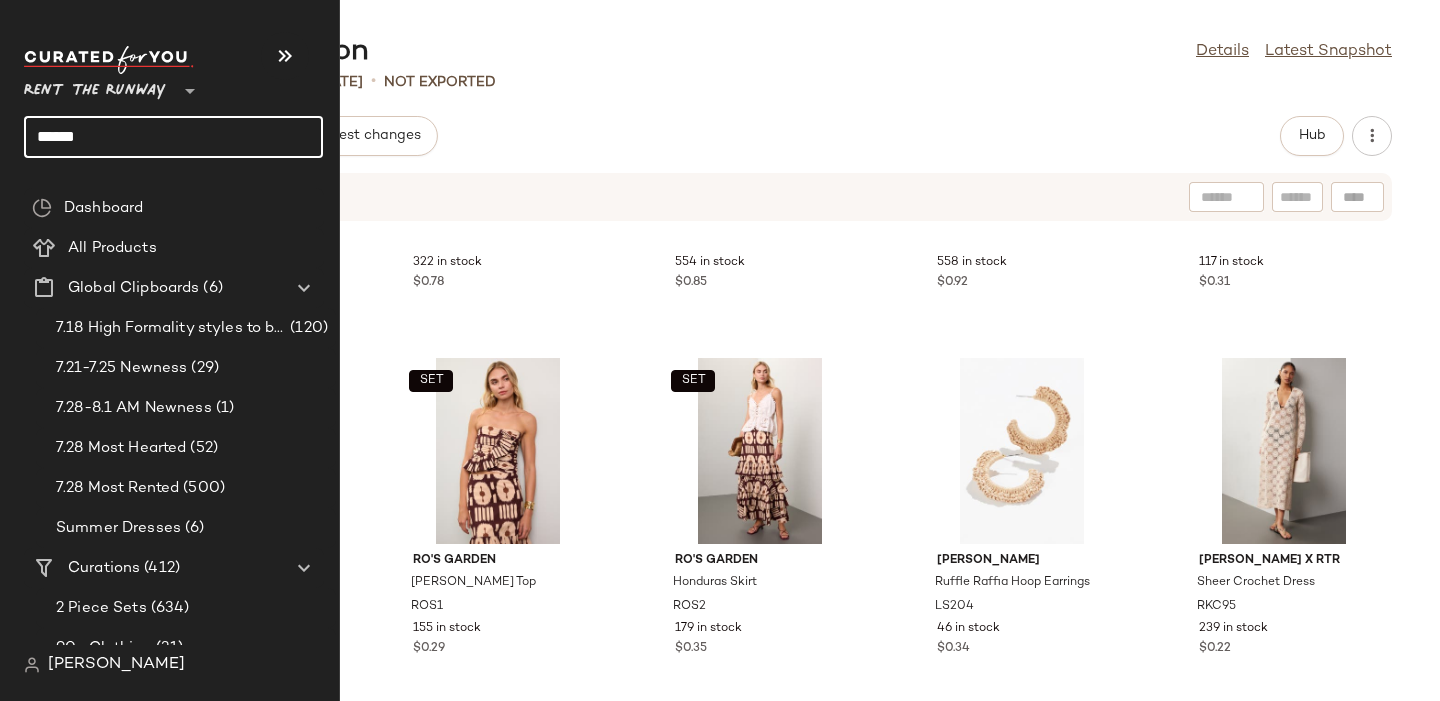 click on "****" 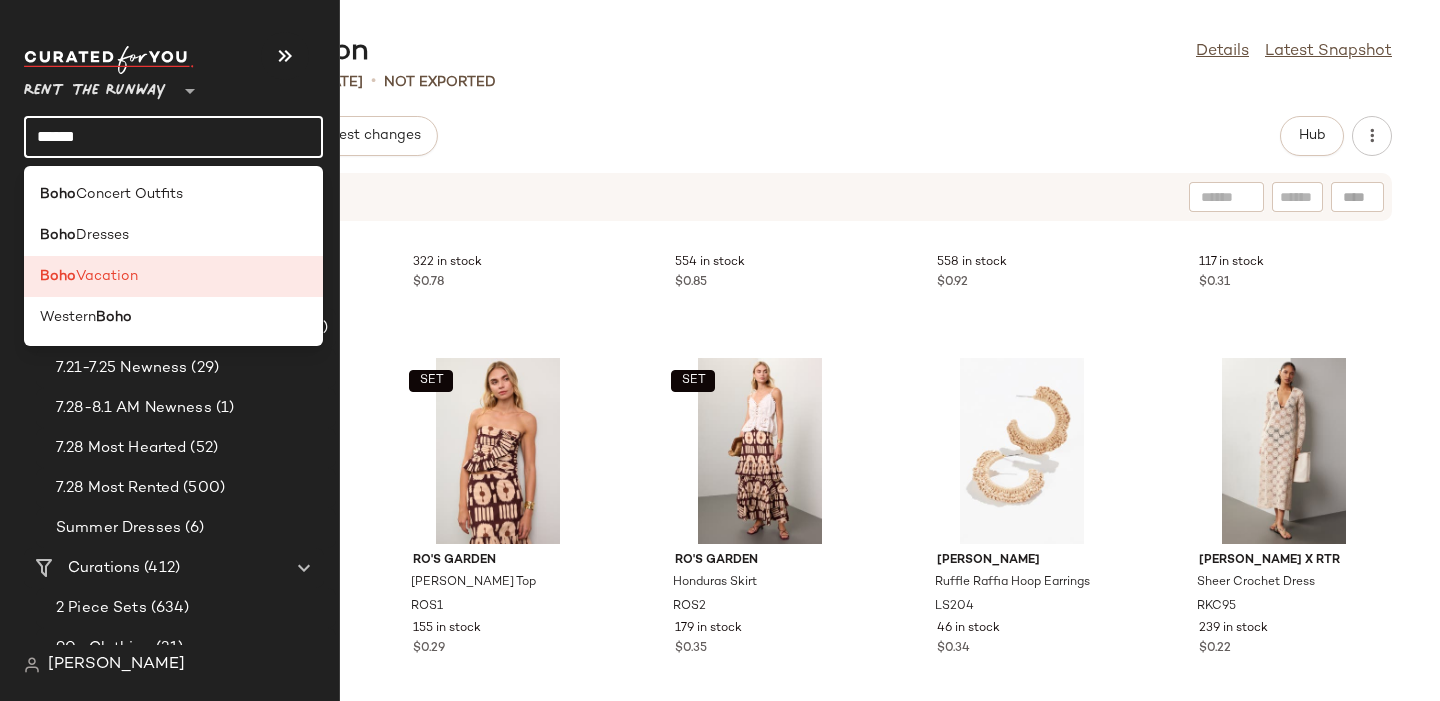 click on "****" 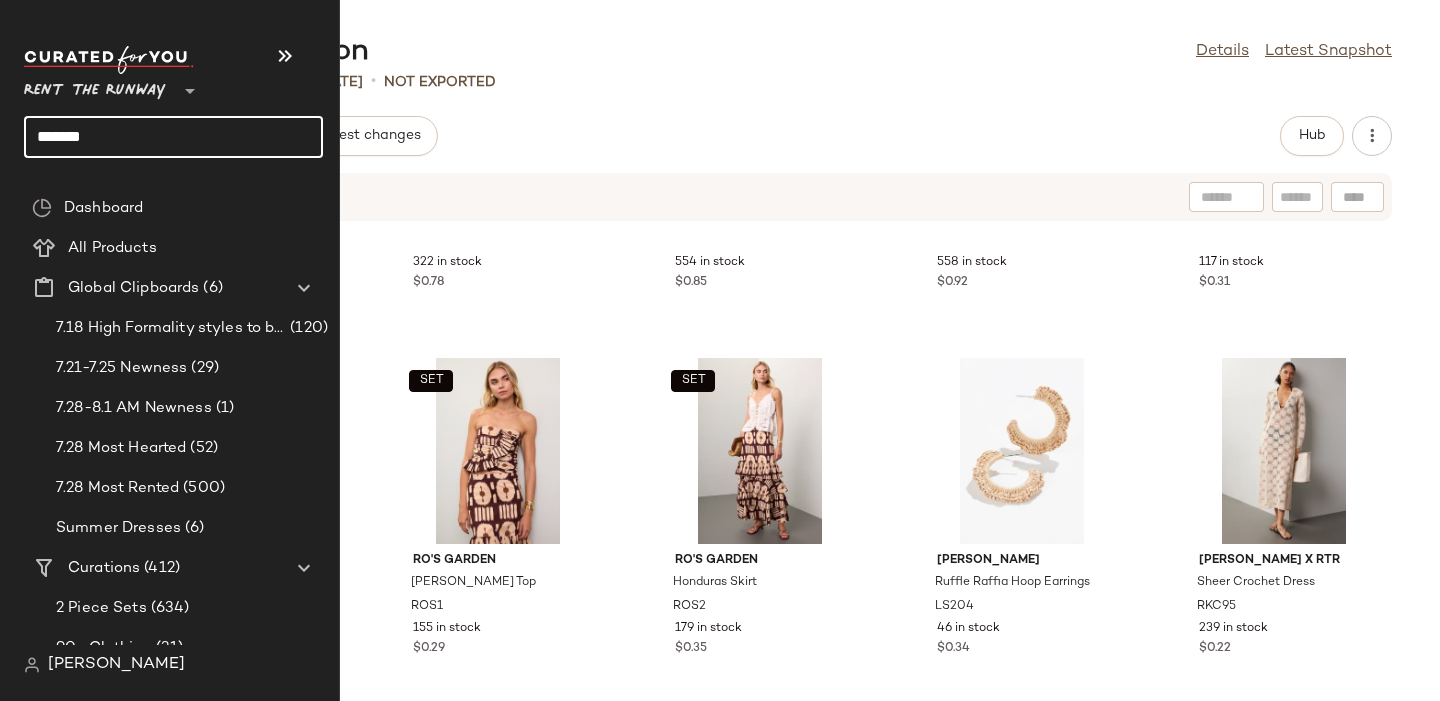 click on "*****" 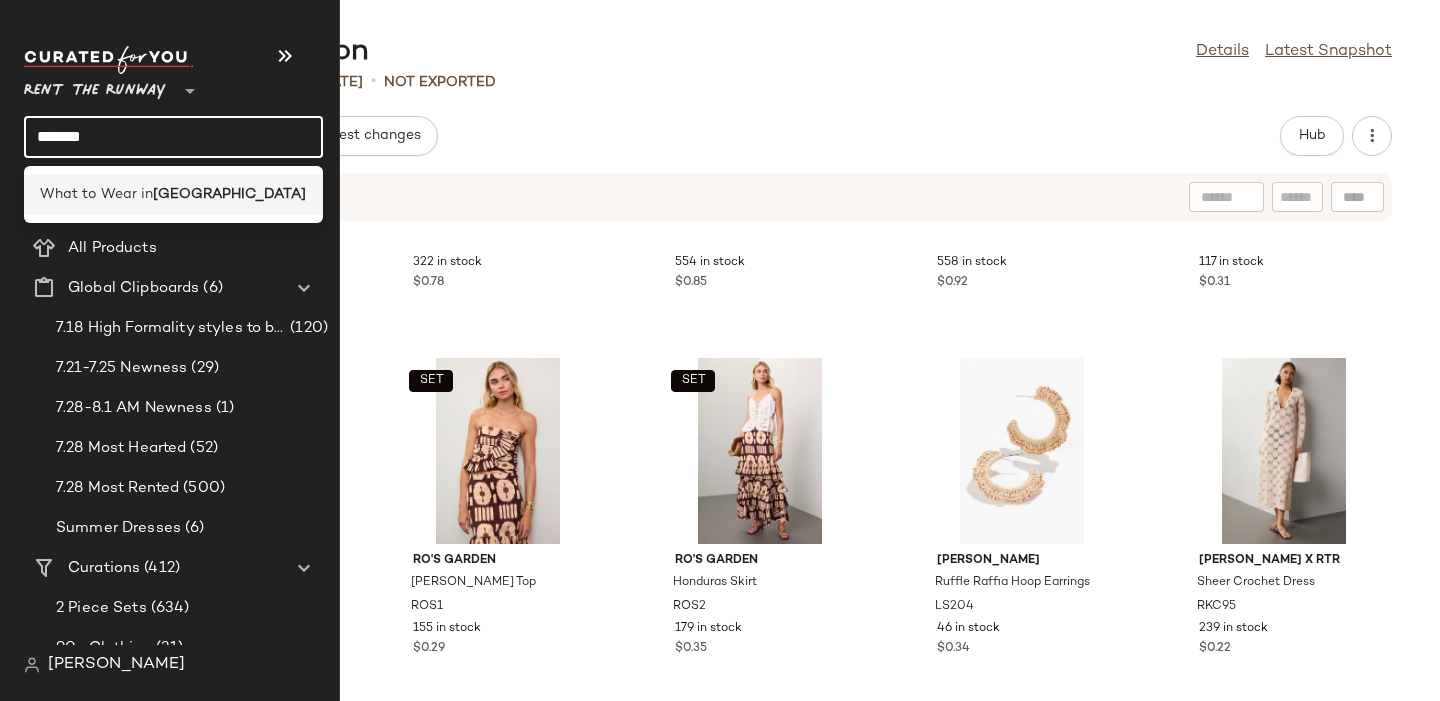 click on "What to Wear in  [GEOGRAPHIC_DATA]" 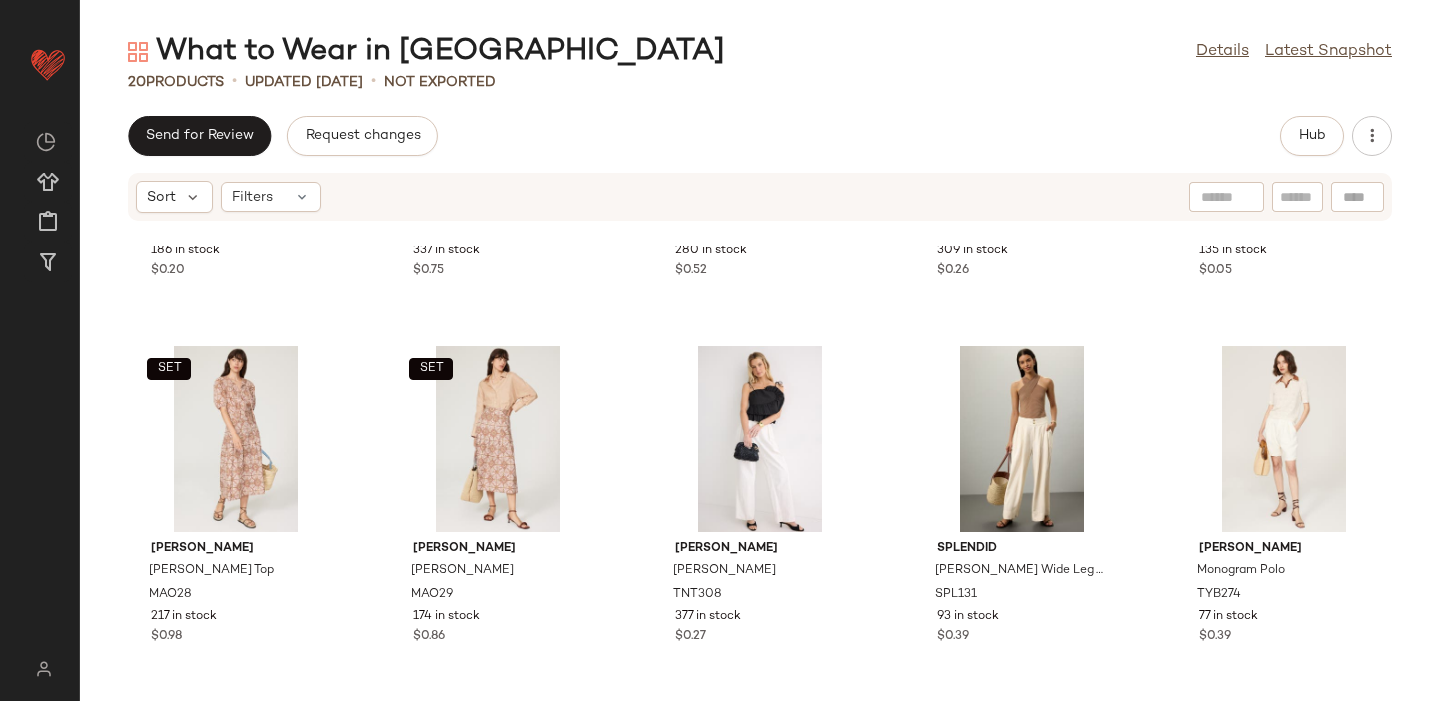 scroll, scrollTop: 1013, scrollLeft: 0, axis: vertical 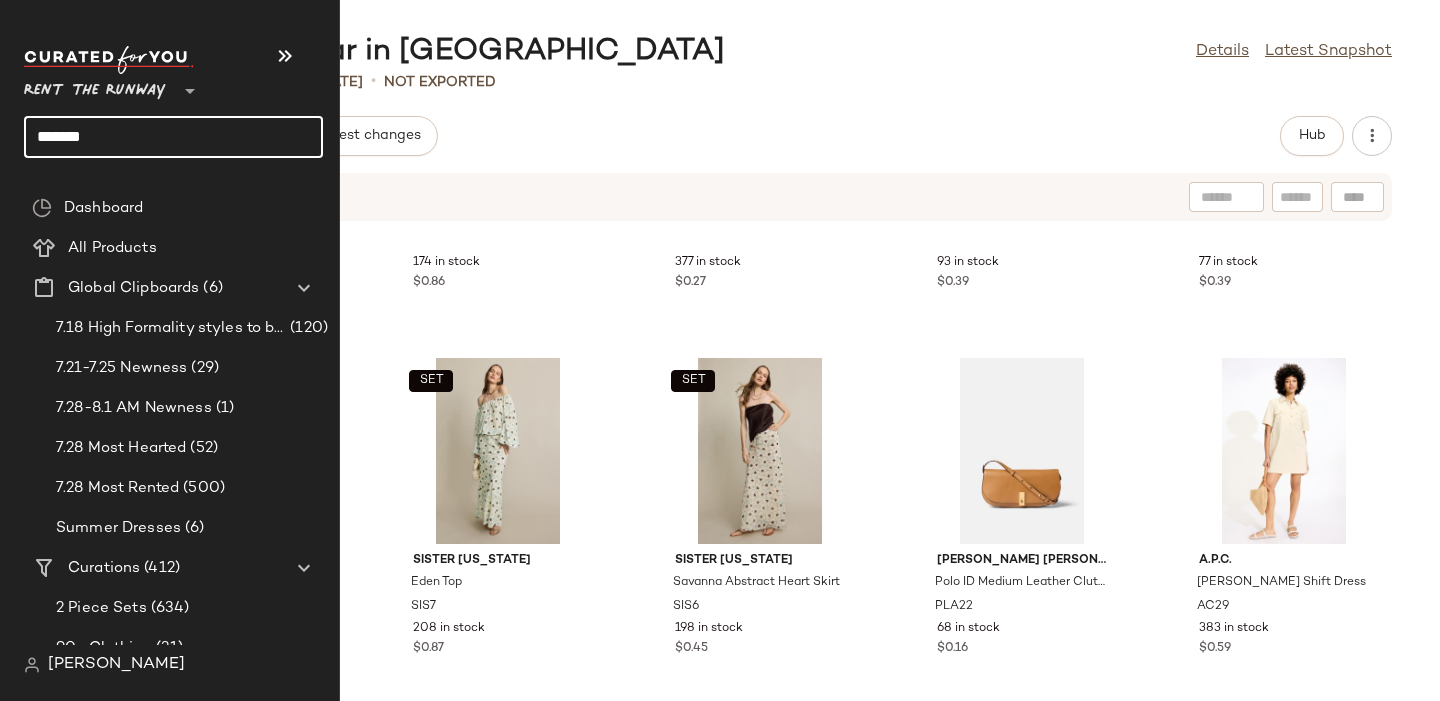 click on "*****" 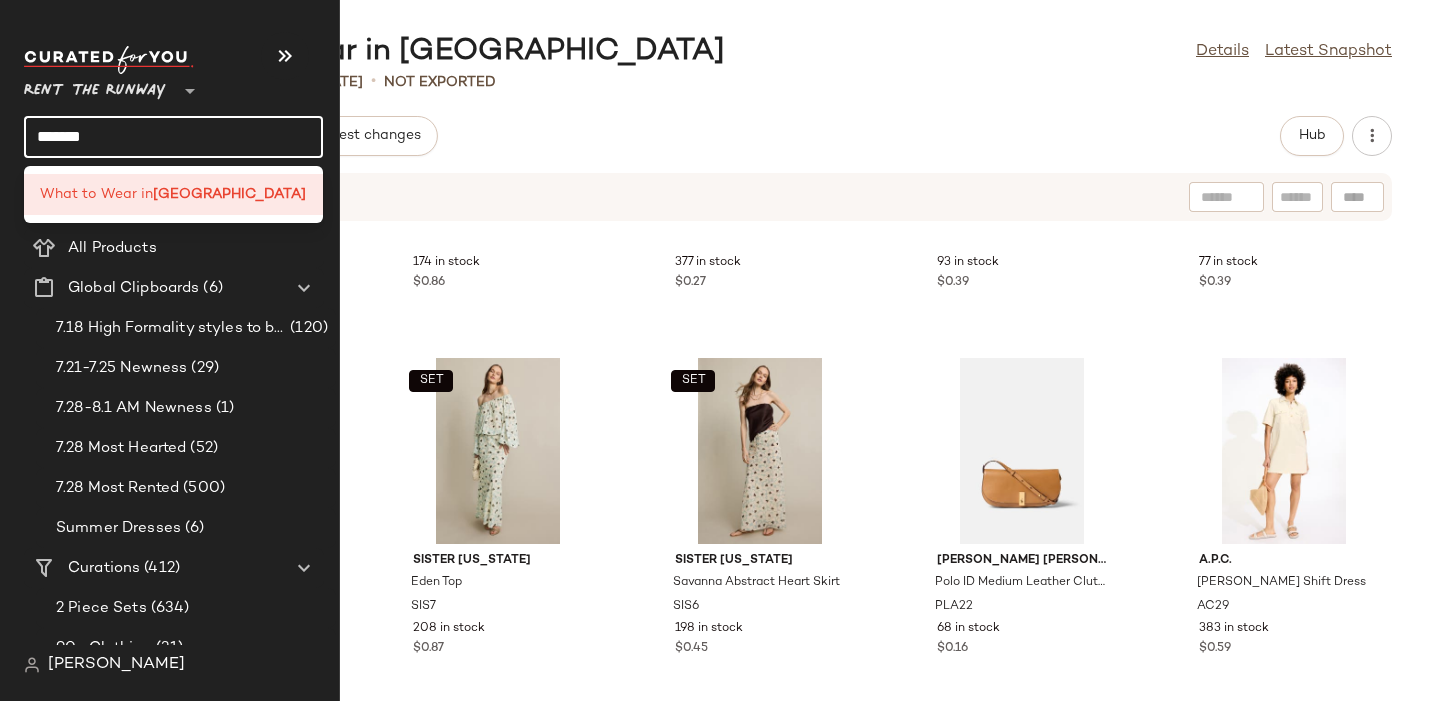 click on "*****" 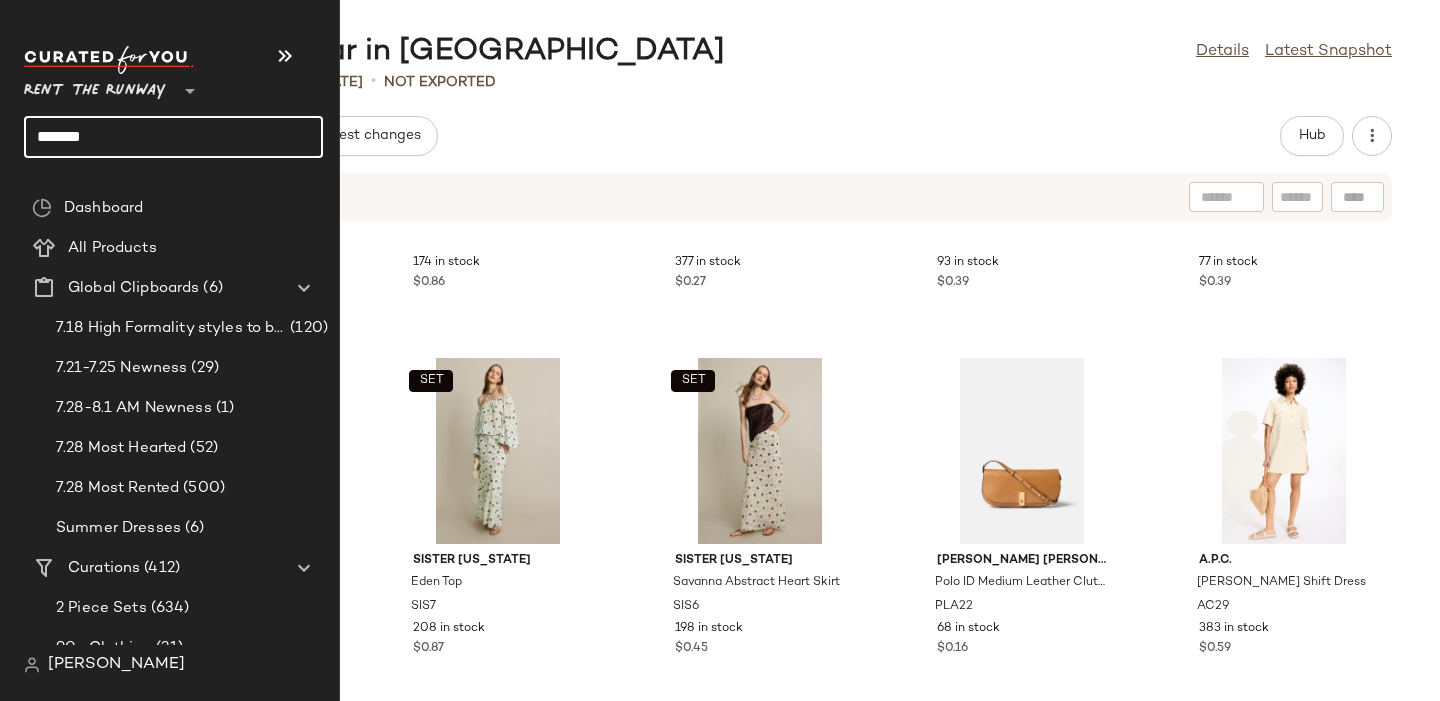 click on "*****" 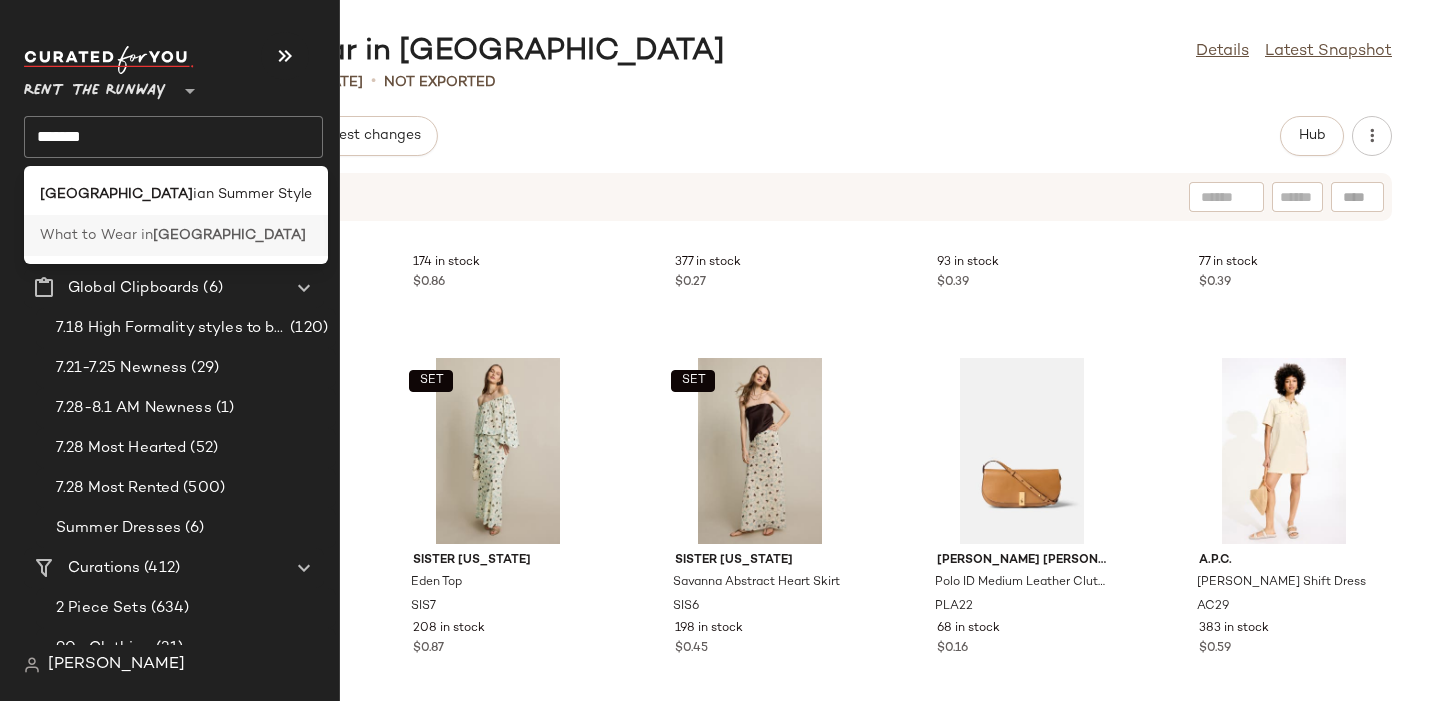 click on "What to Wear in" at bounding box center (96, 235) 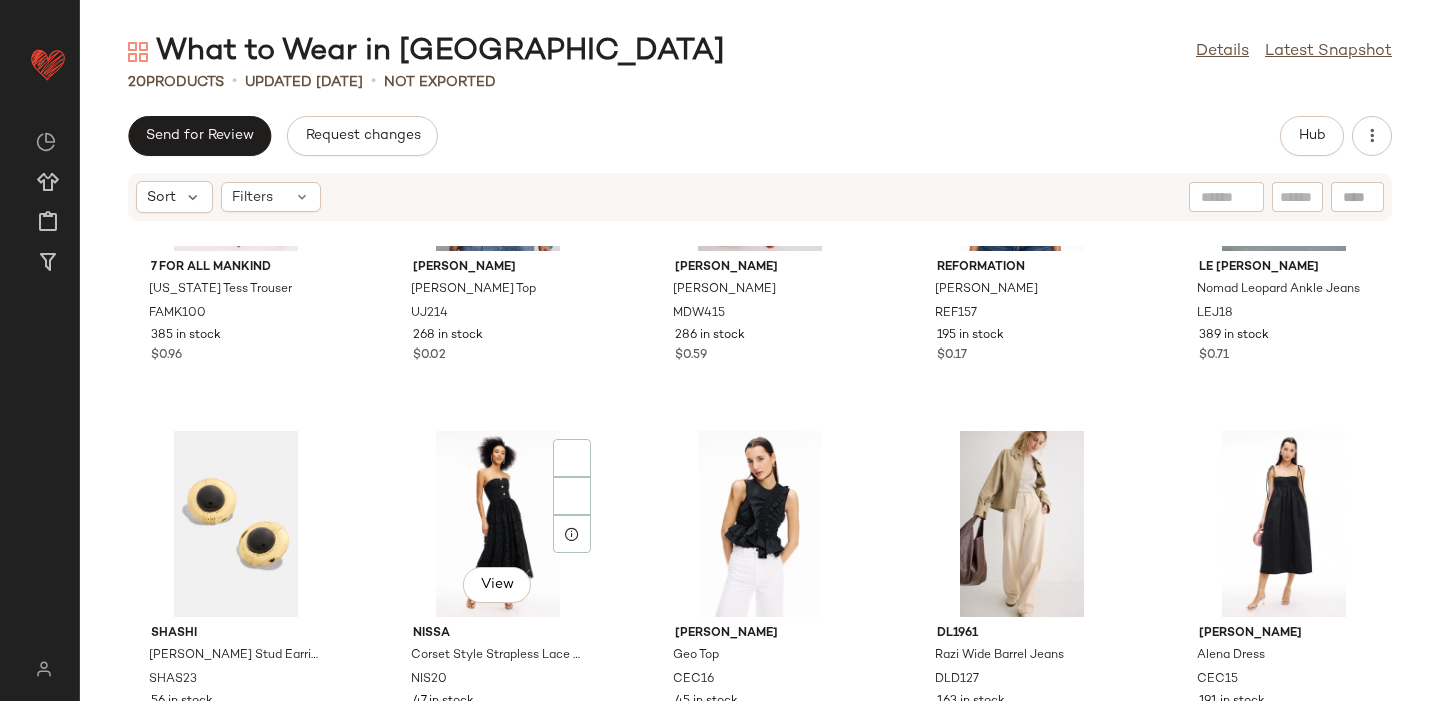 scroll, scrollTop: 1013, scrollLeft: 0, axis: vertical 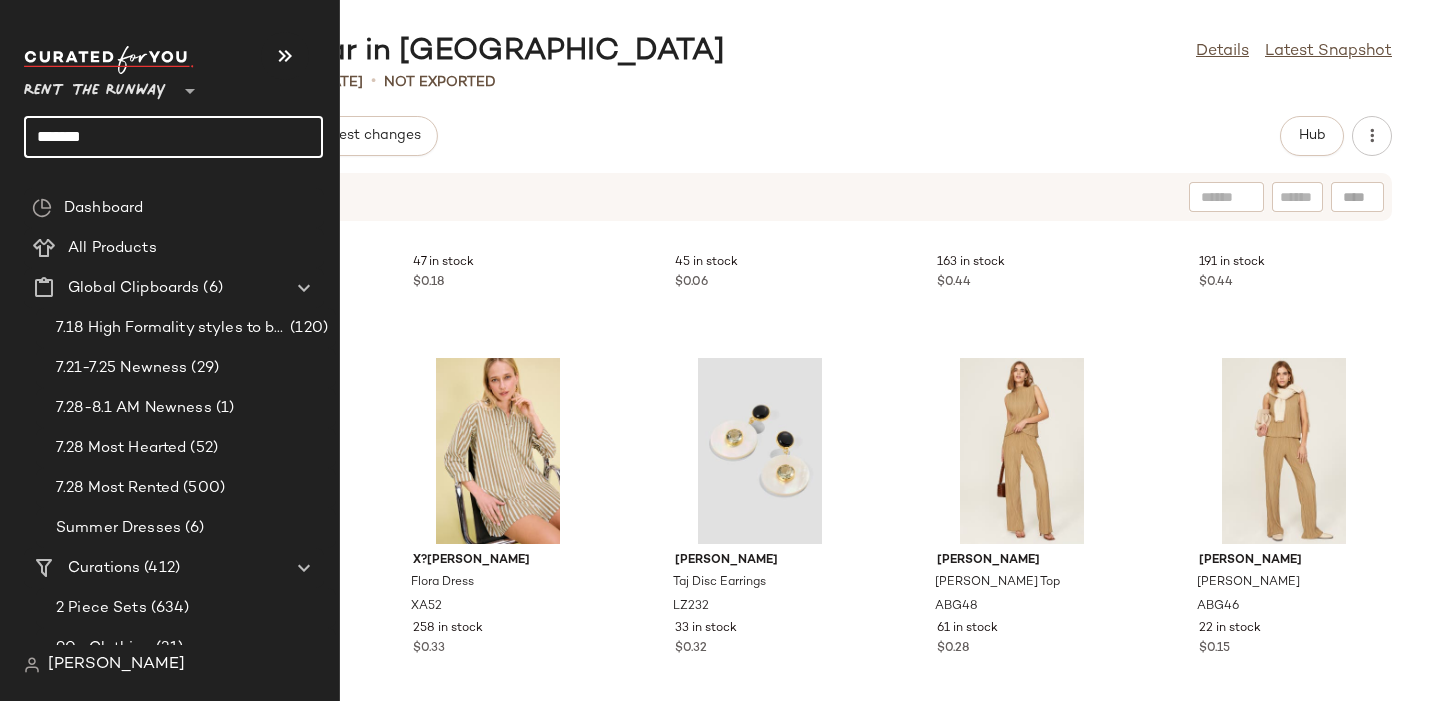 click on "*****" 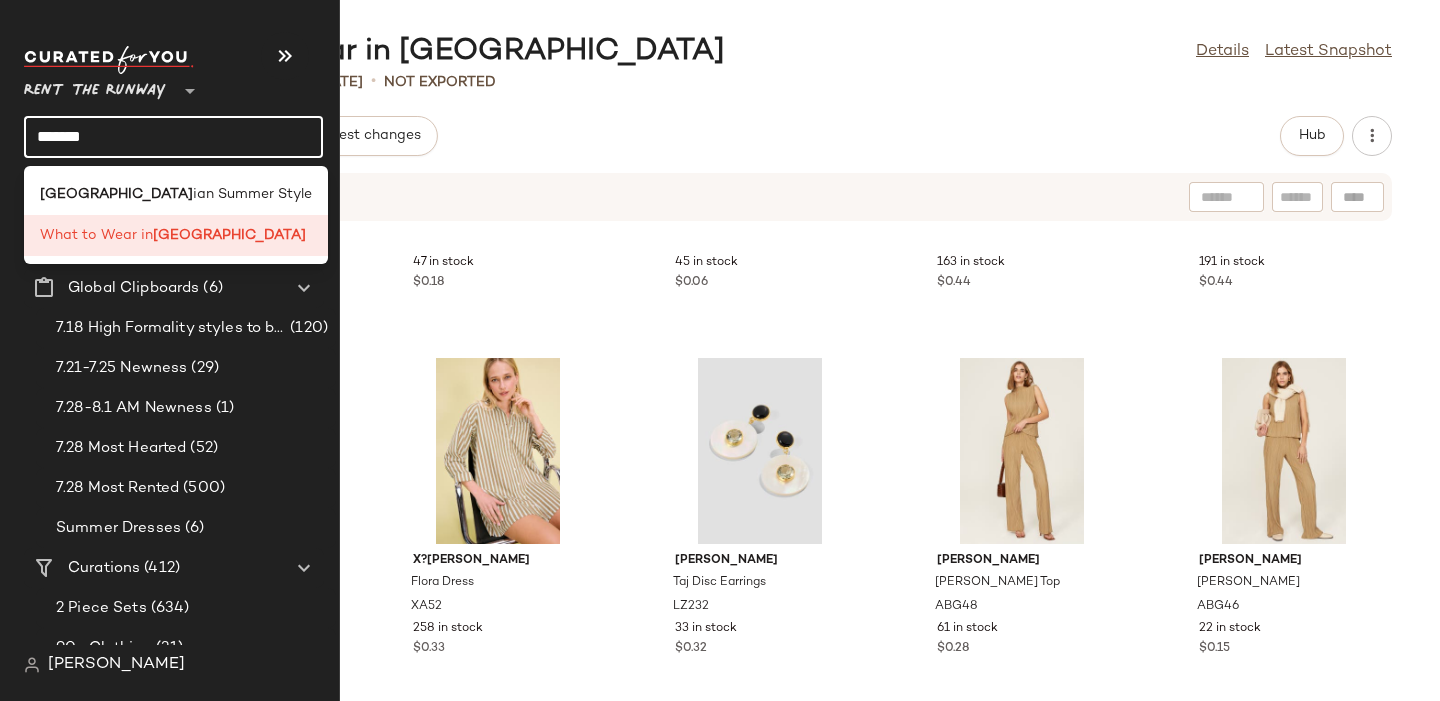 click on "*****" 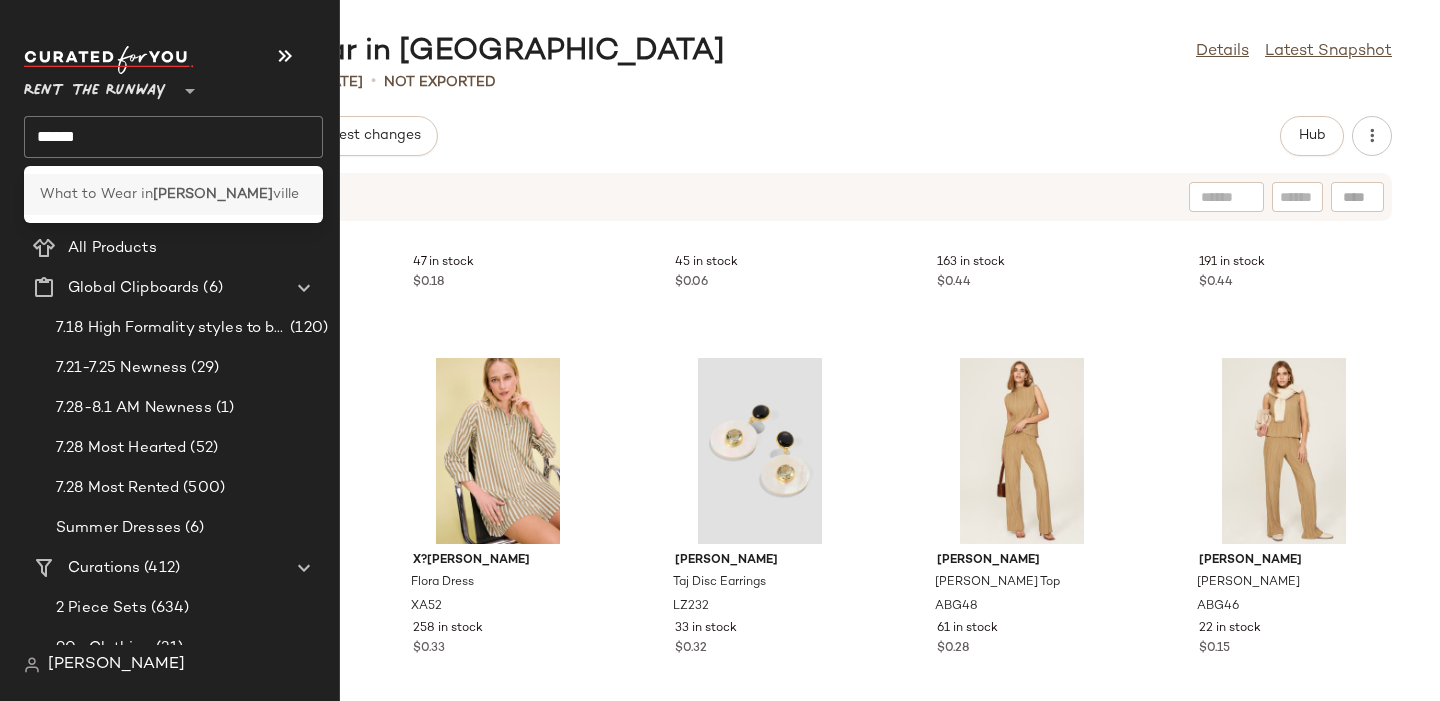 click on "What to Wear in" at bounding box center (96, 194) 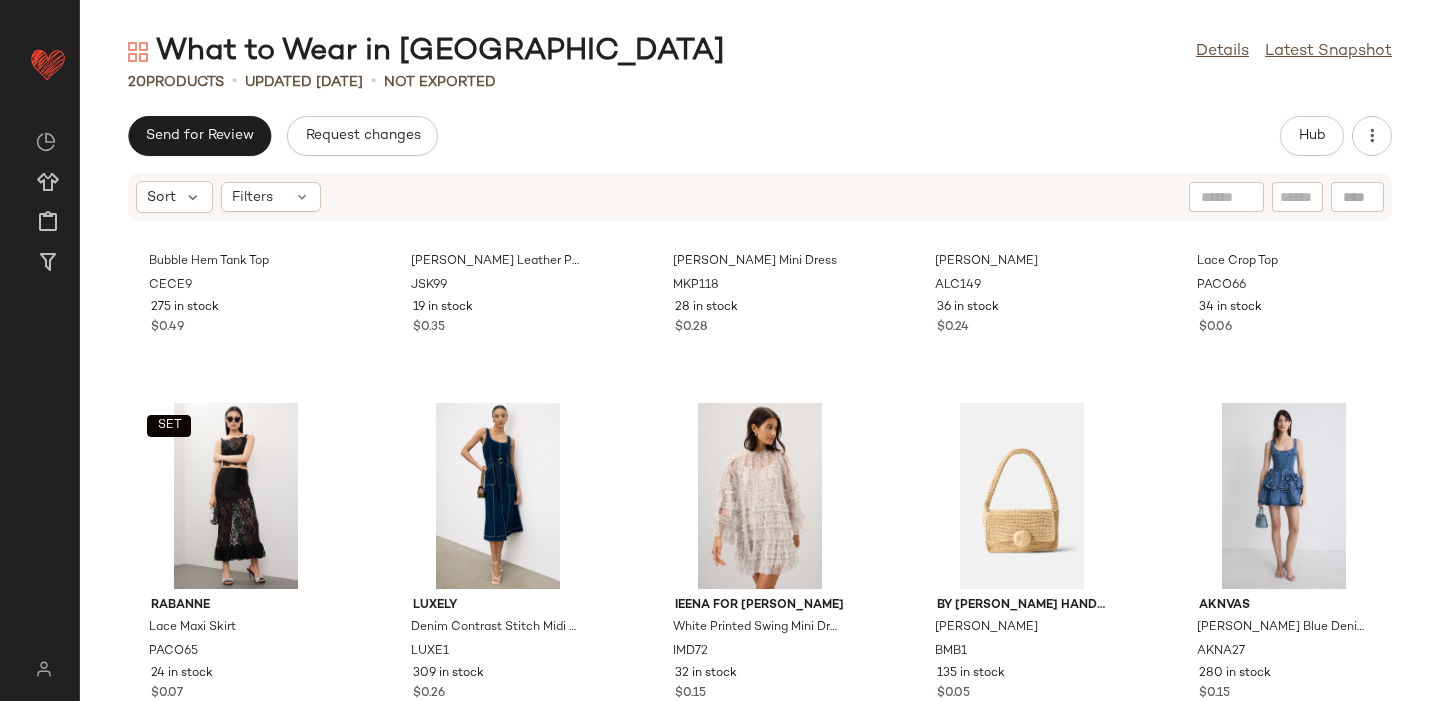 scroll, scrollTop: 1013, scrollLeft: 0, axis: vertical 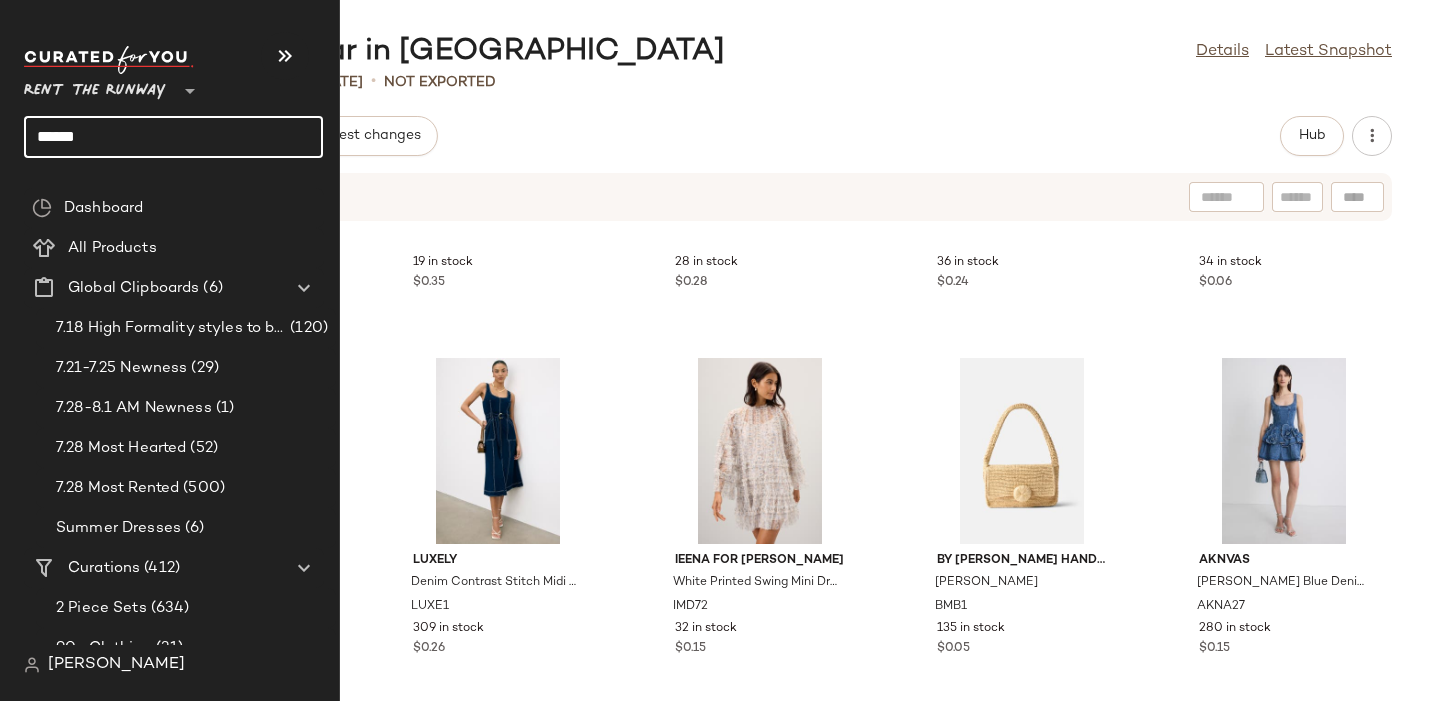 click on "****" 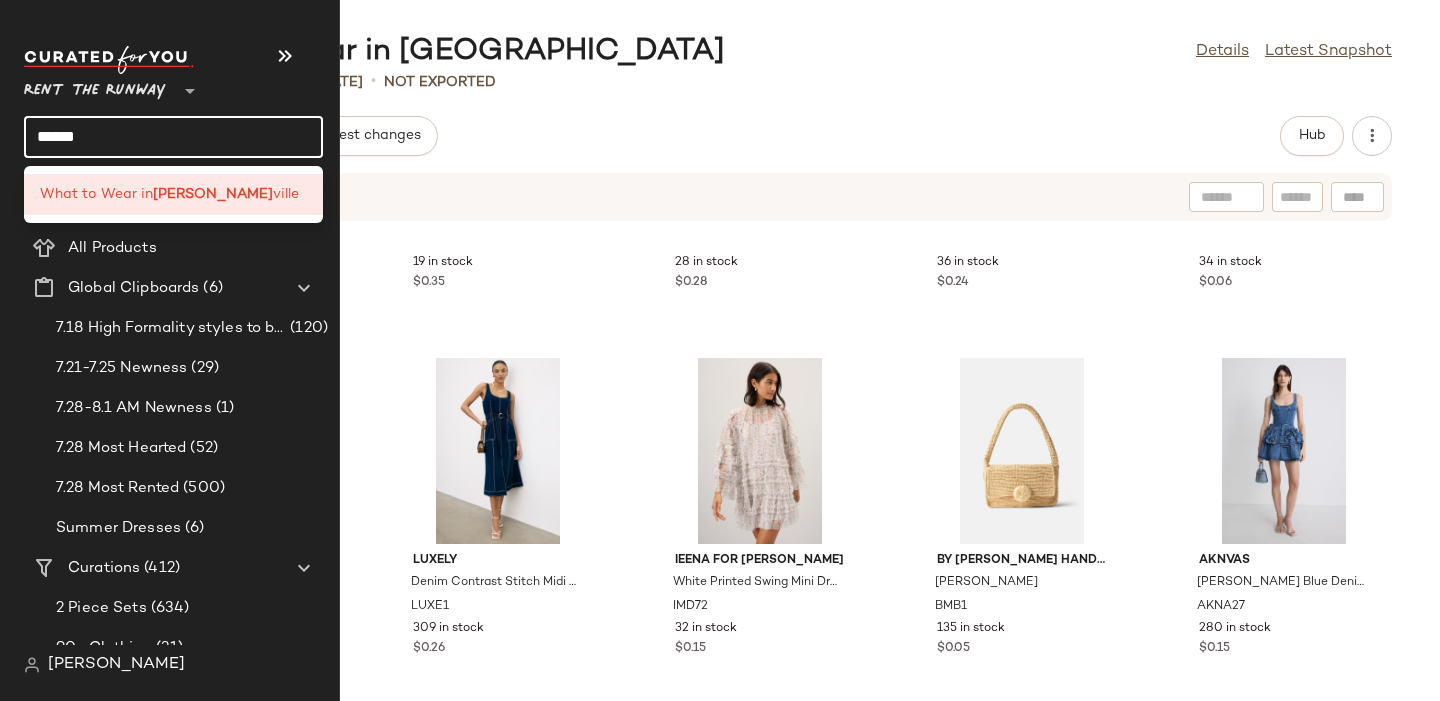 click on "****" 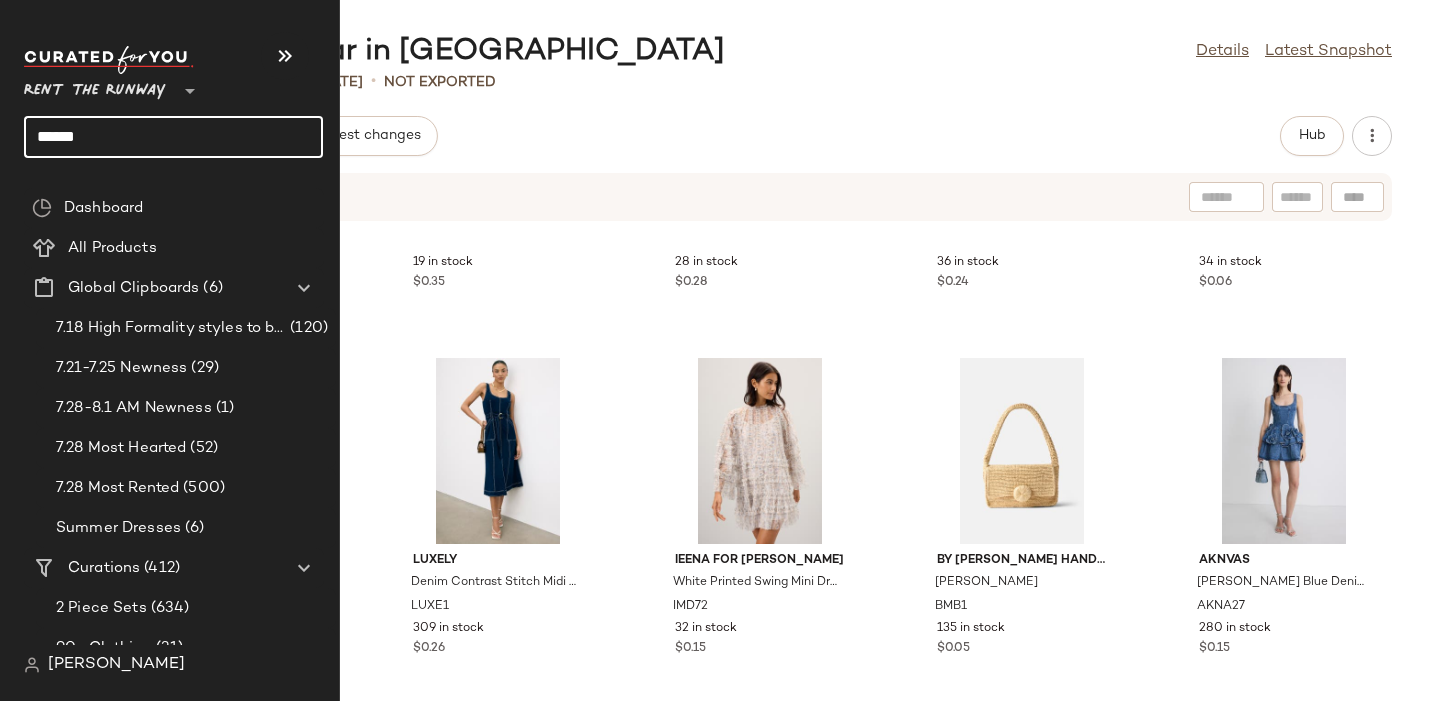 click on "****" 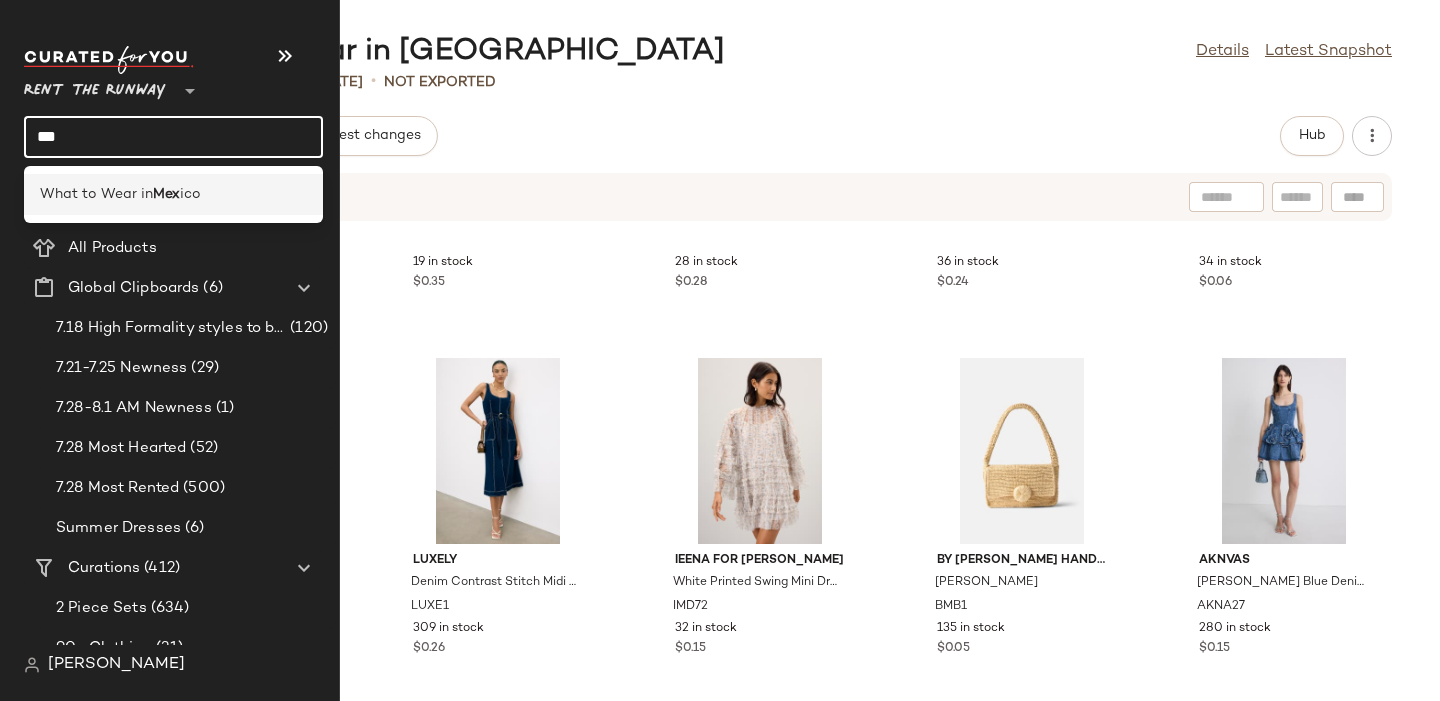 click on "What to Wear in" at bounding box center (96, 194) 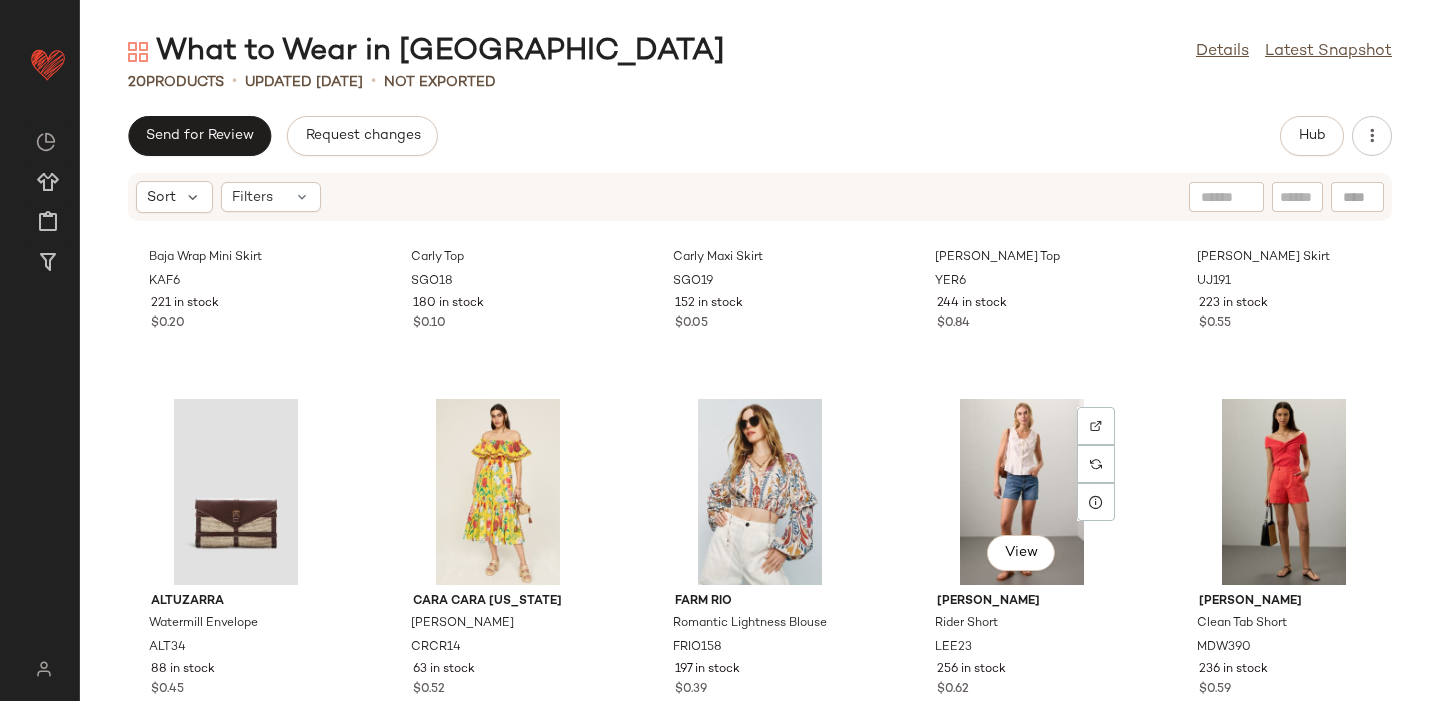 scroll, scrollTop: 1013, scrollLeft: 0, axis: vertical 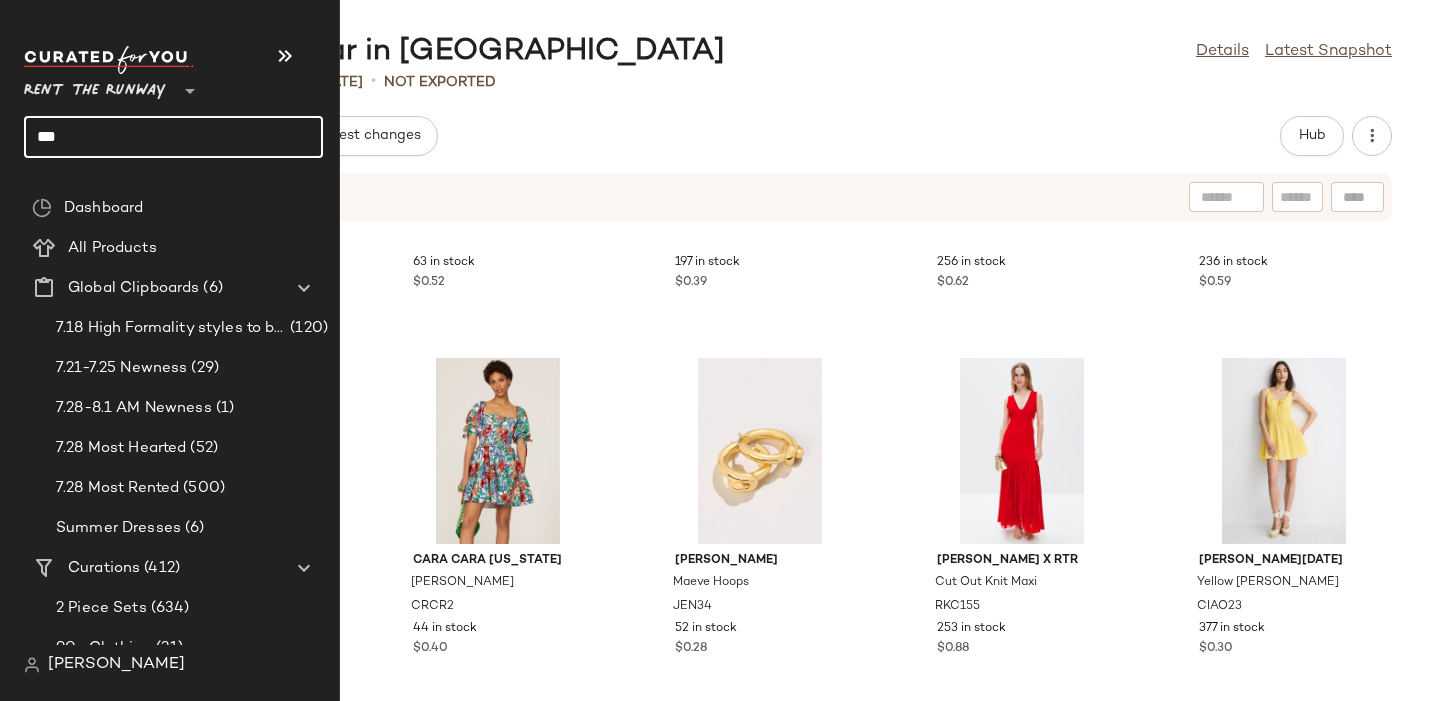 click on "***" 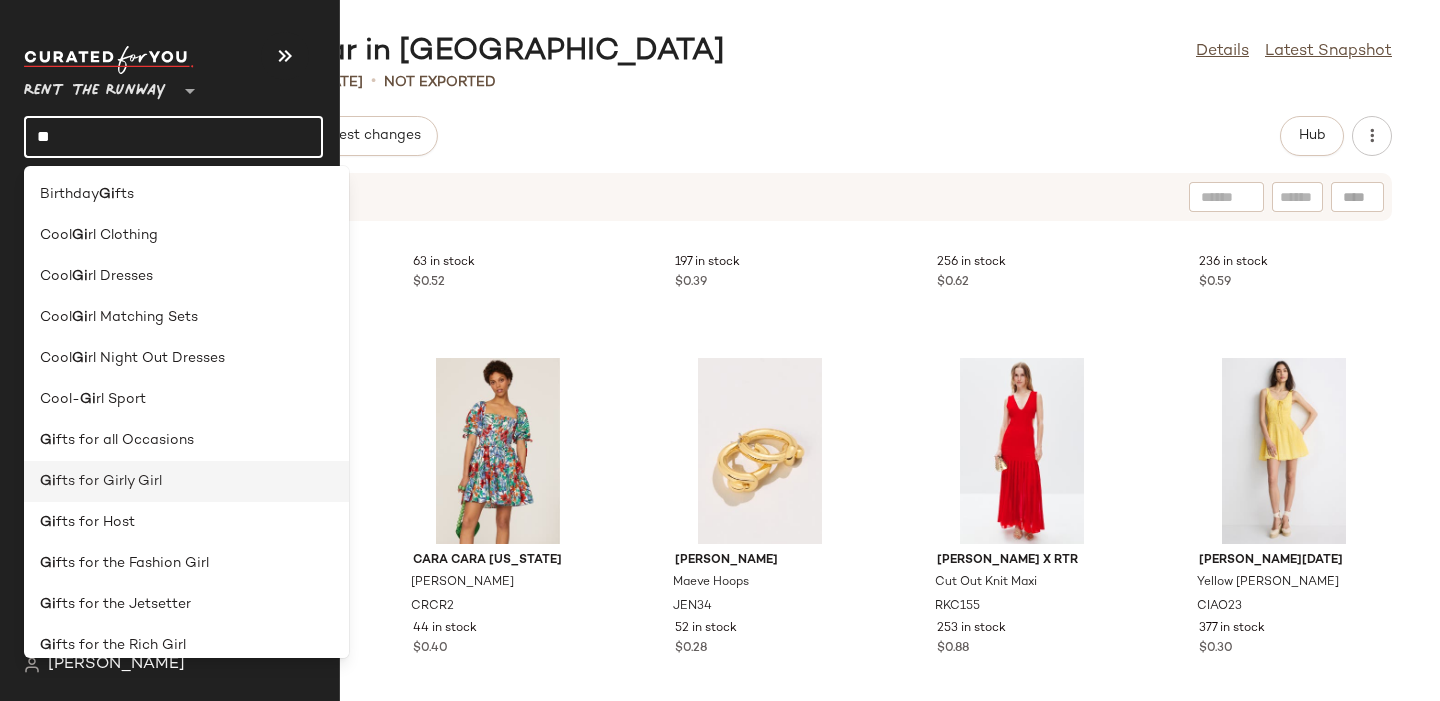type on "**" 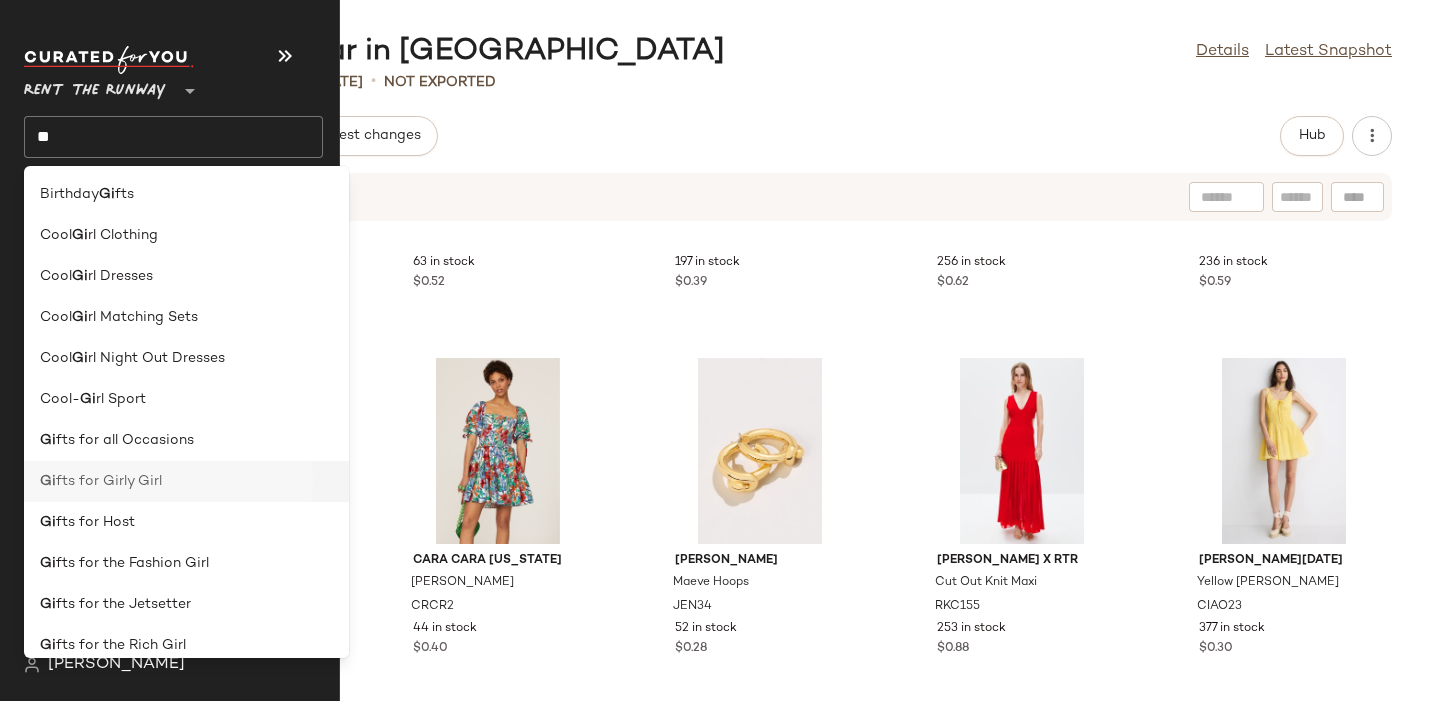 click on "fts for Girly Girl" at bounding box center (109, 481) 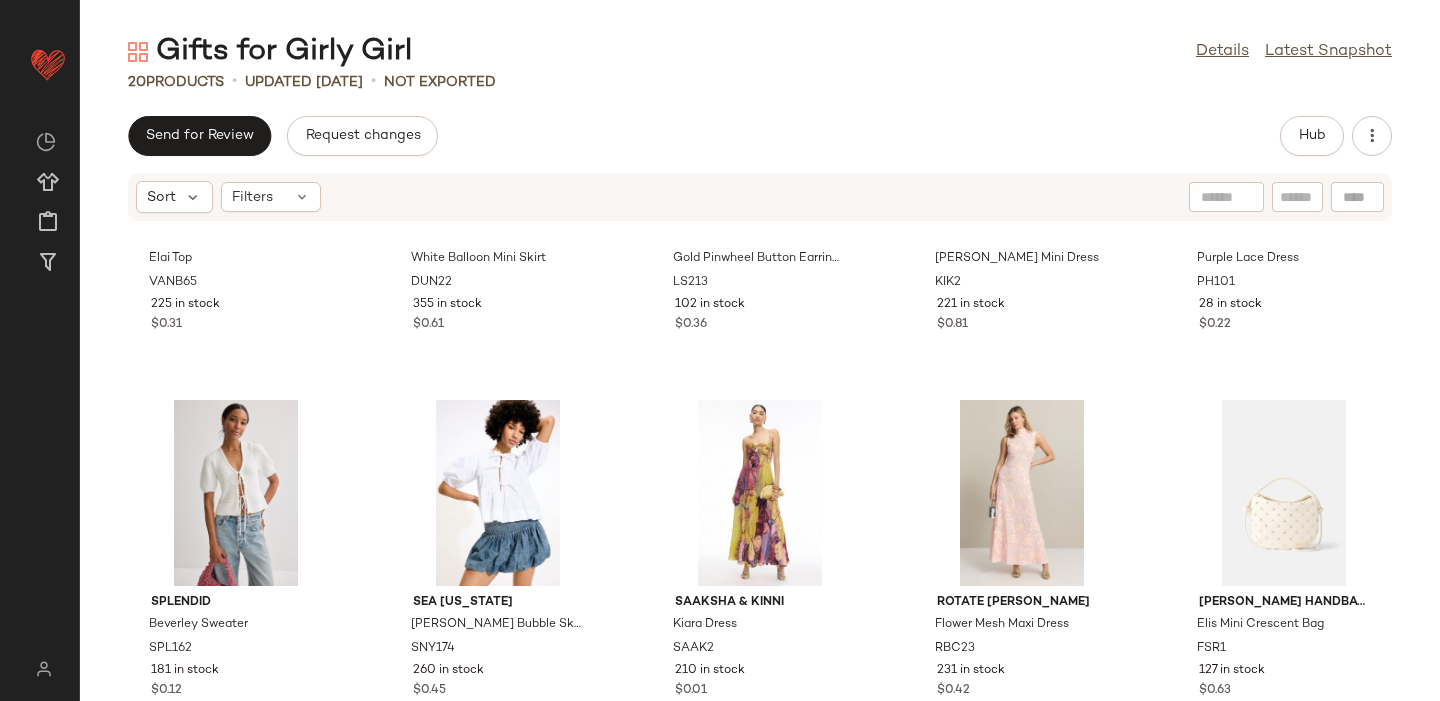 scroll, scrollTop: 0, scrollLeft: 0, axis: both 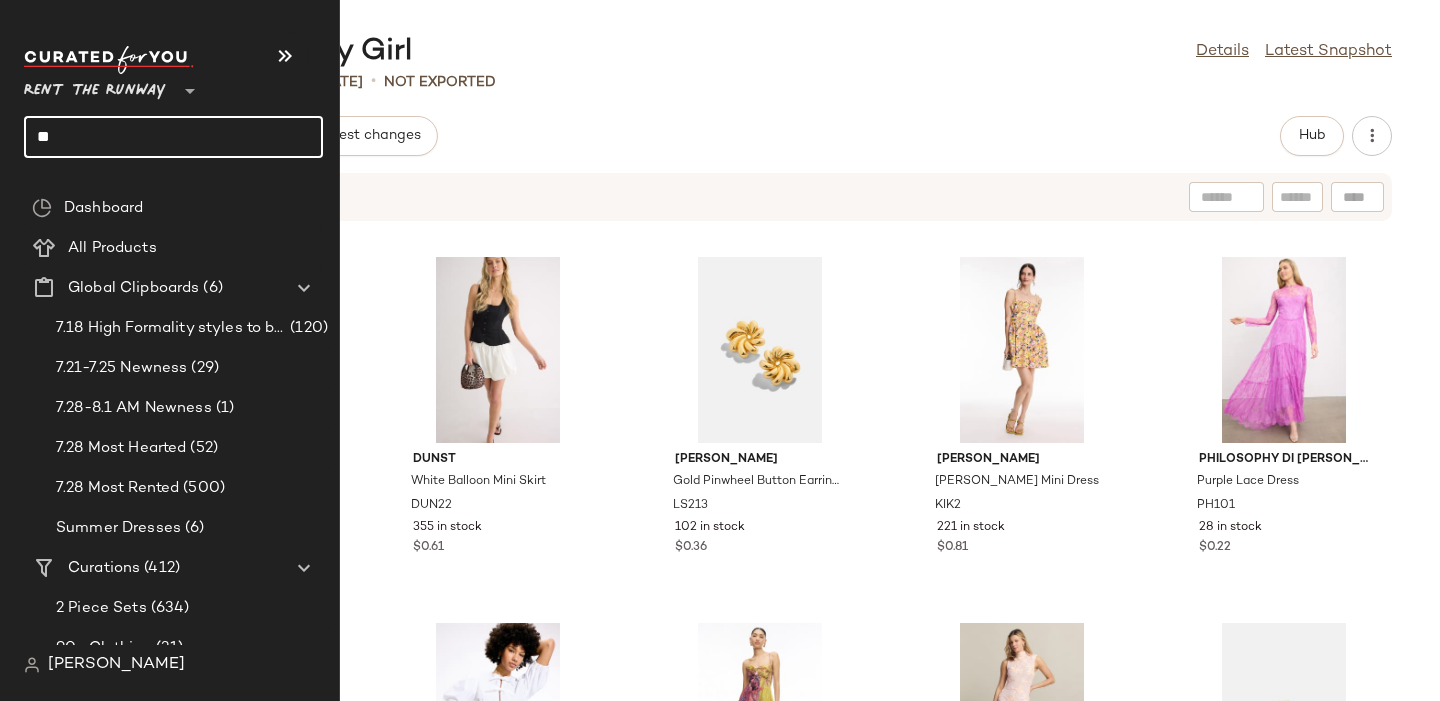 click on "**" 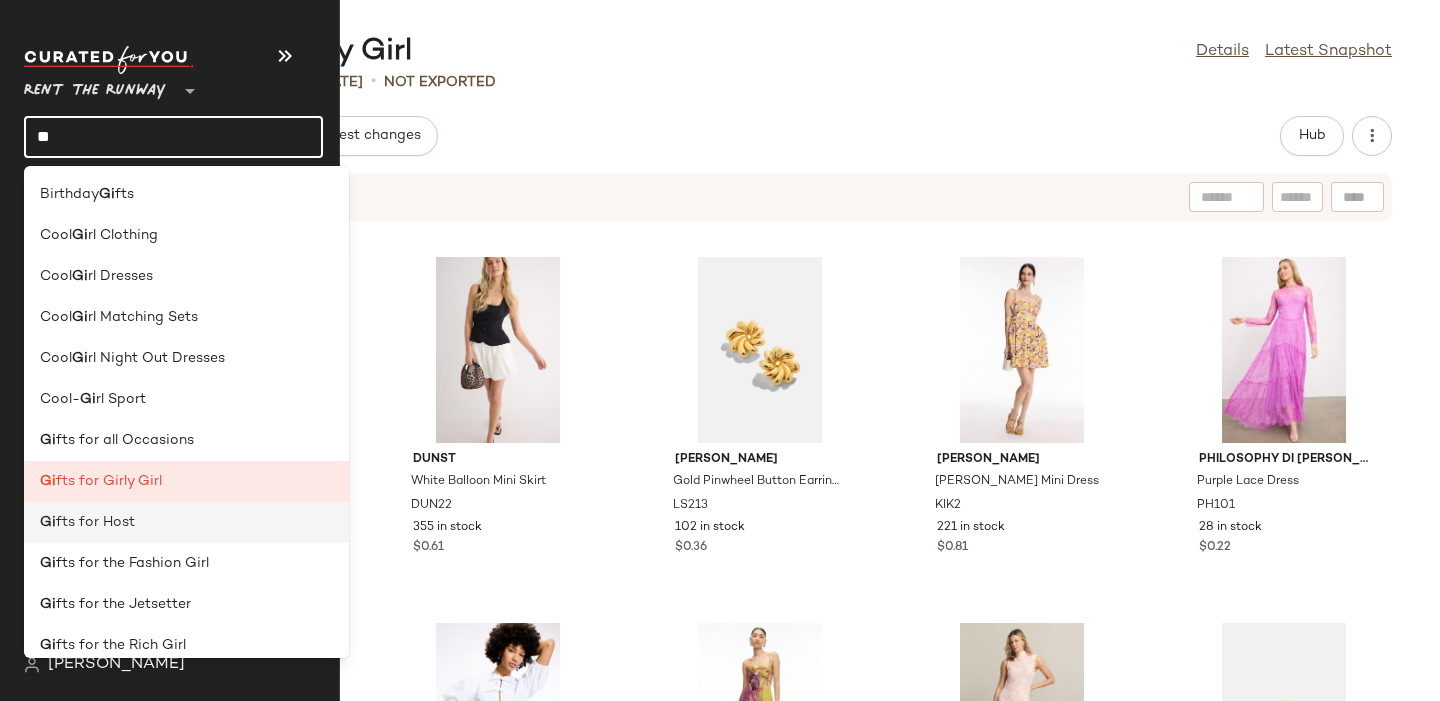 click on "Gi fts for Host" 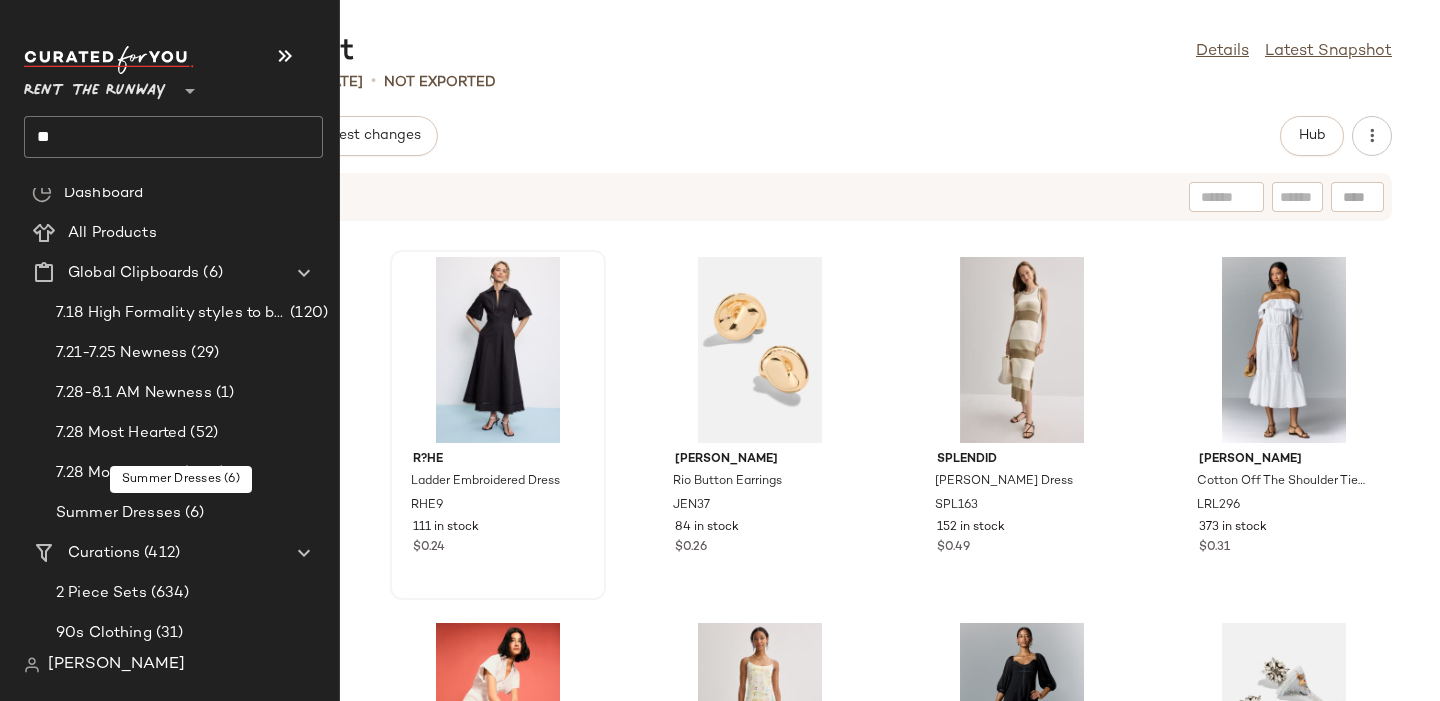 scroll, scrollTop: 0, scrollLeft: 0, axis: both 